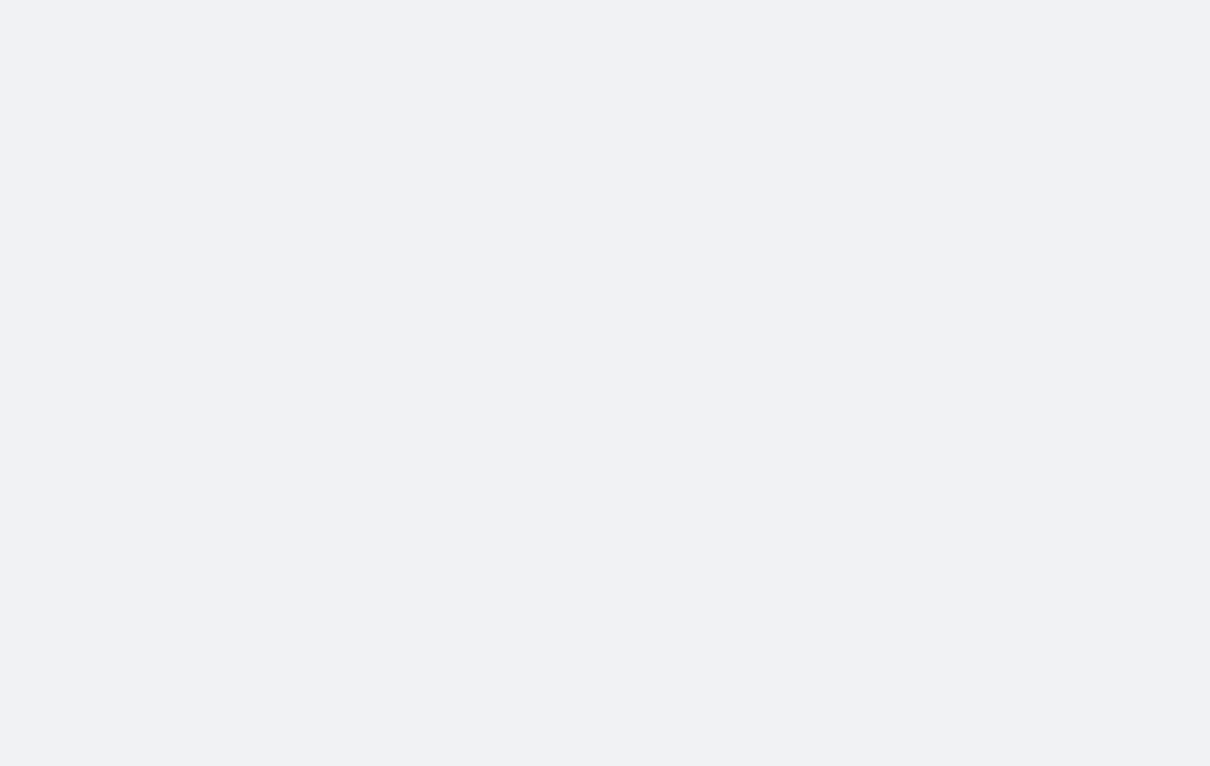 scroll, scrollTop: 0, scrollLeft: 0, axis: both 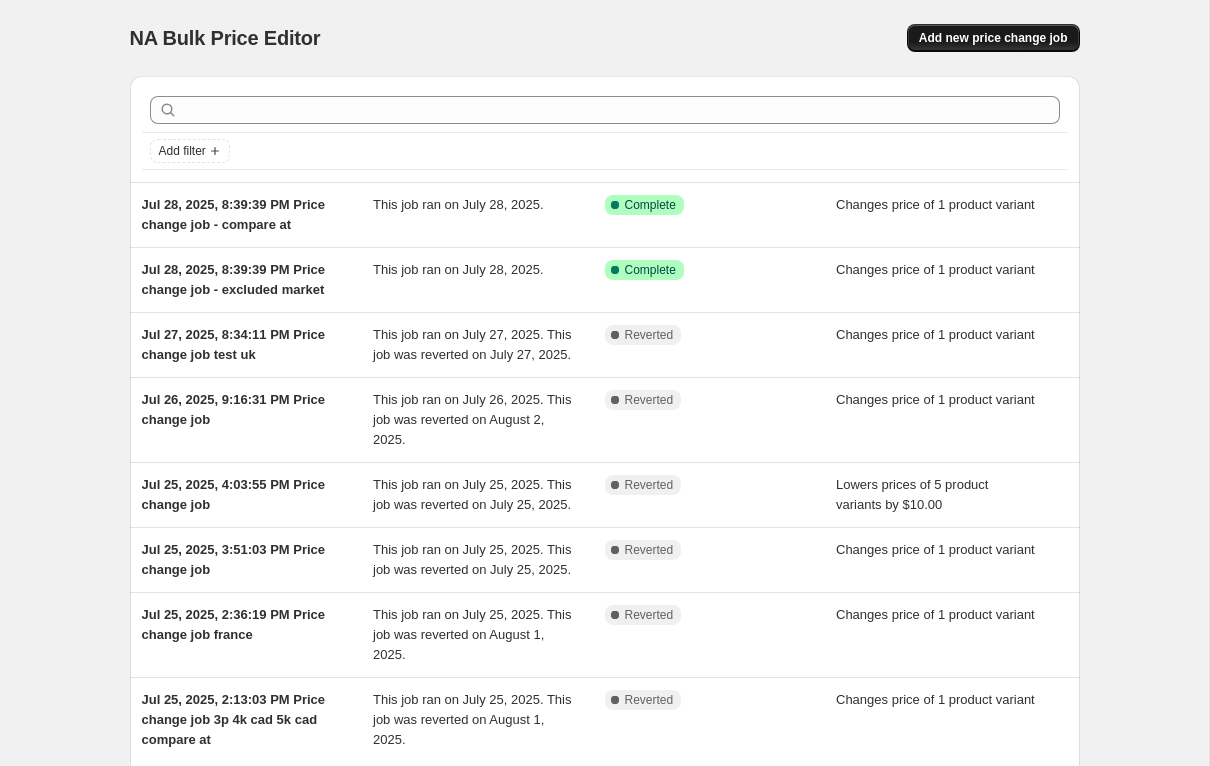 click on "Add new price change job" at bounding box center (993, 38) 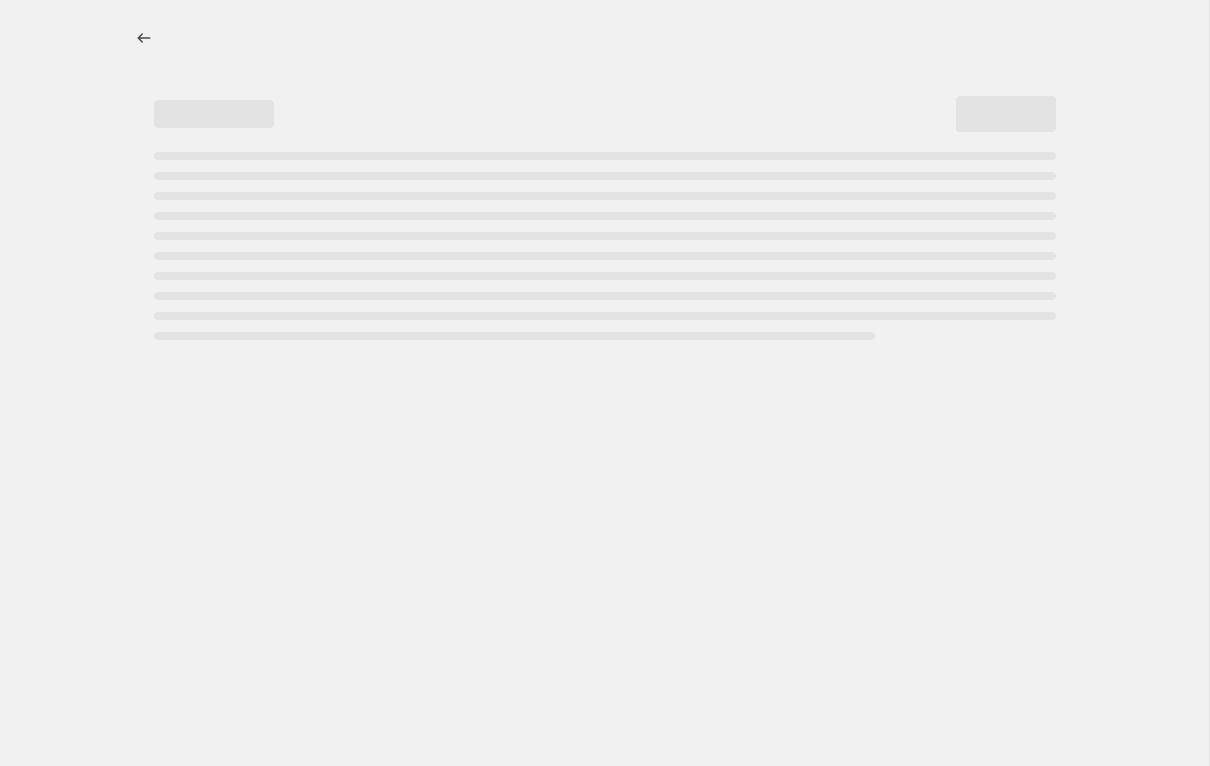 select on "percentage" 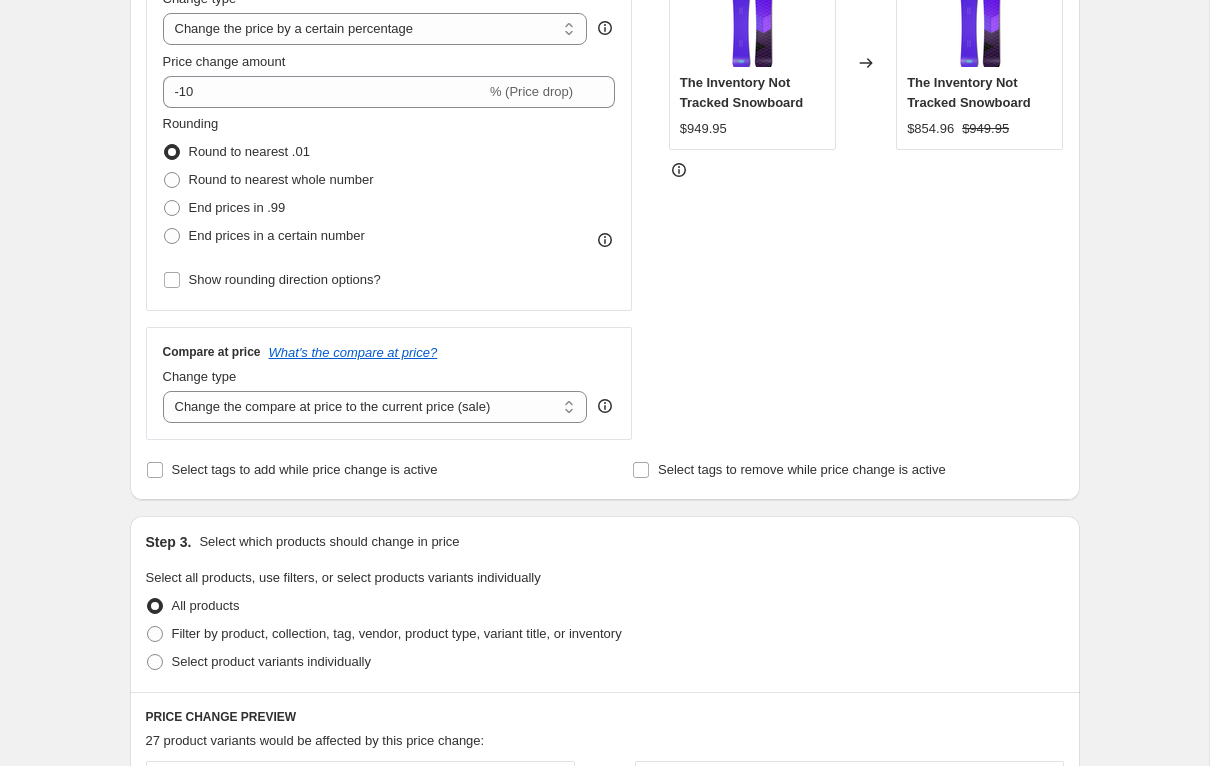 scroll, scrollTop: 0, scrollLeft: 0, axis: both 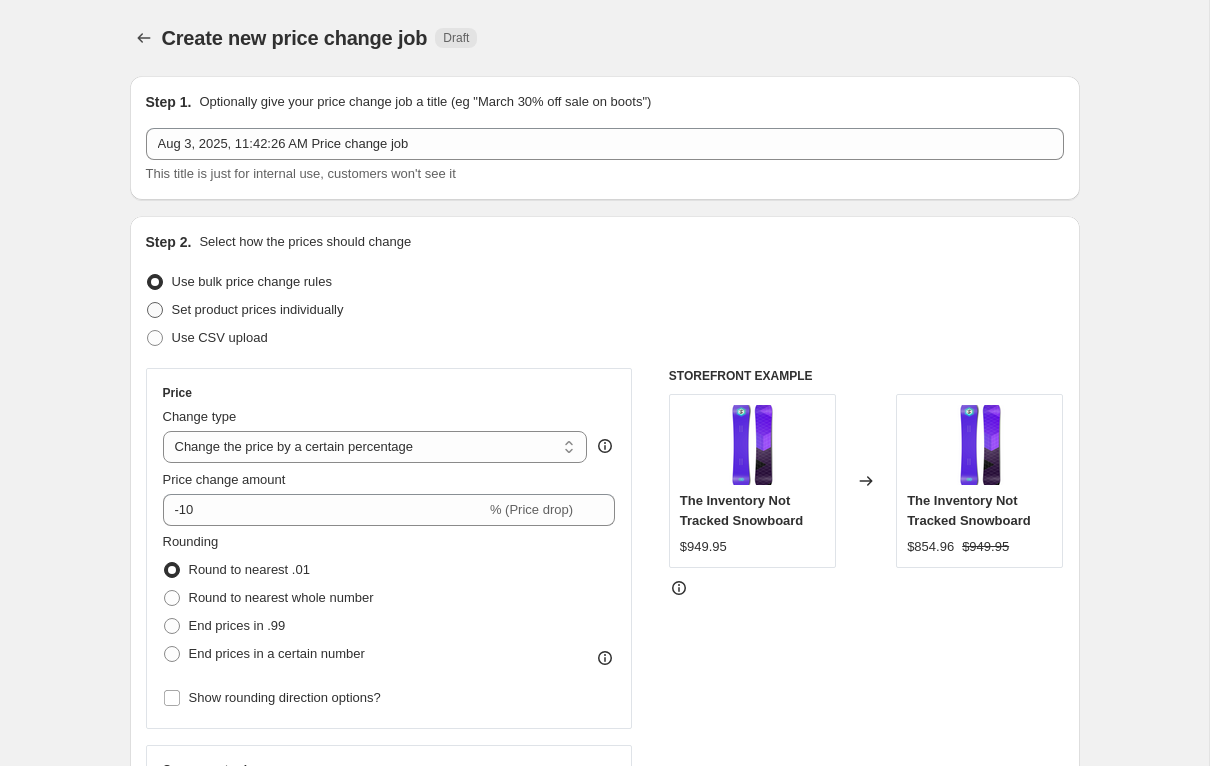 click on "Set product prices individually" at bounding box center [258, 310] 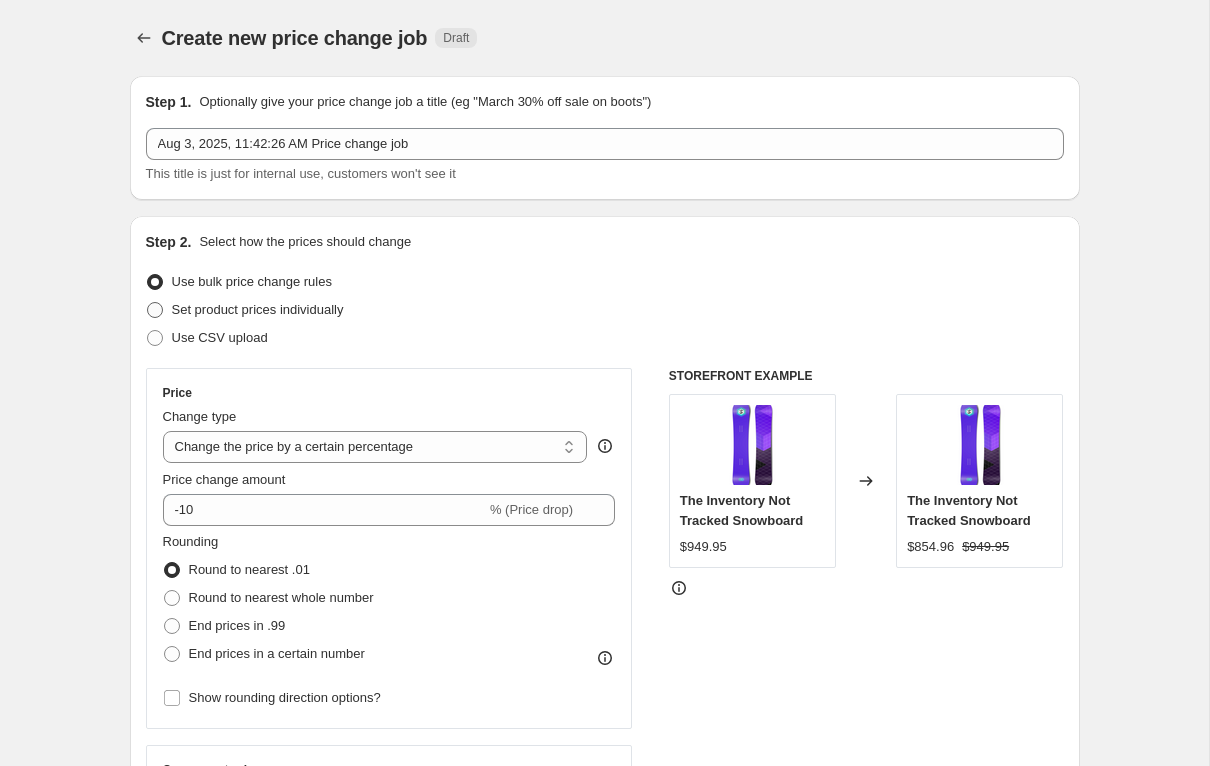 radio on "true" 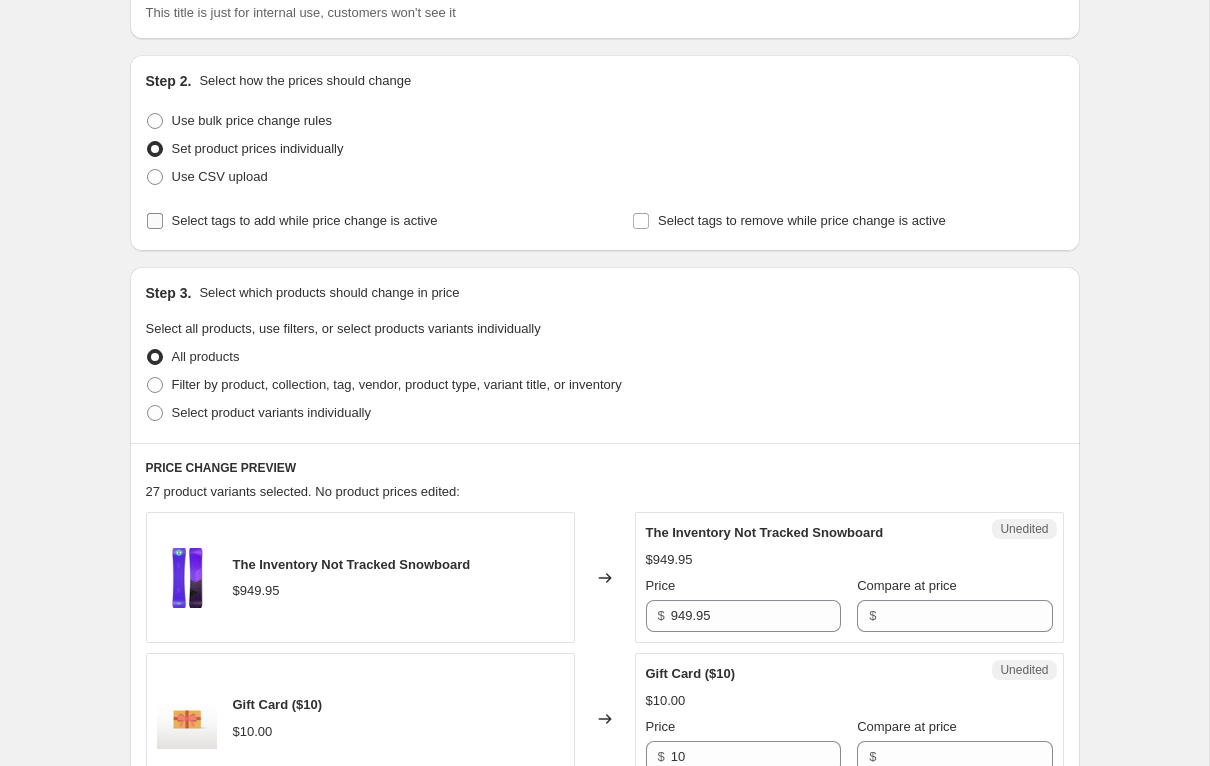 scroll, scrollTop: 10, scrollLeft: 0, axis: vertical 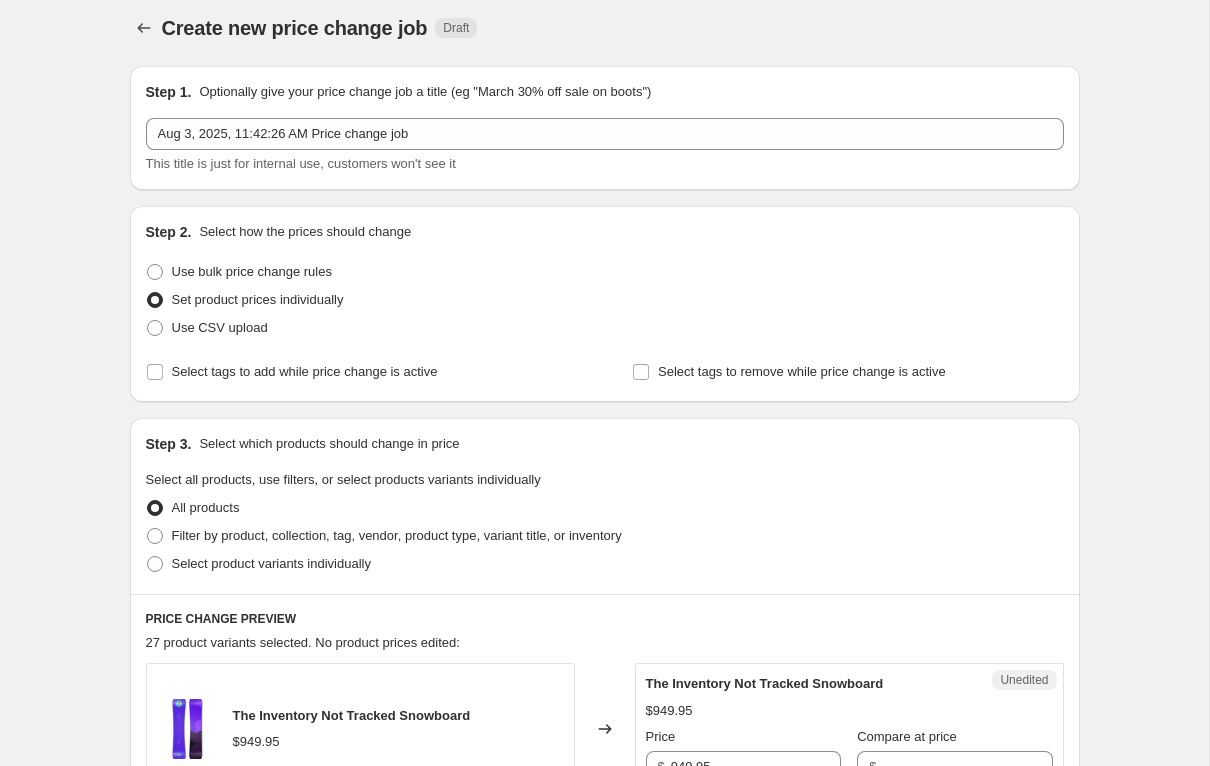click on "Set product prices individually" at bounding box center (245, 300) 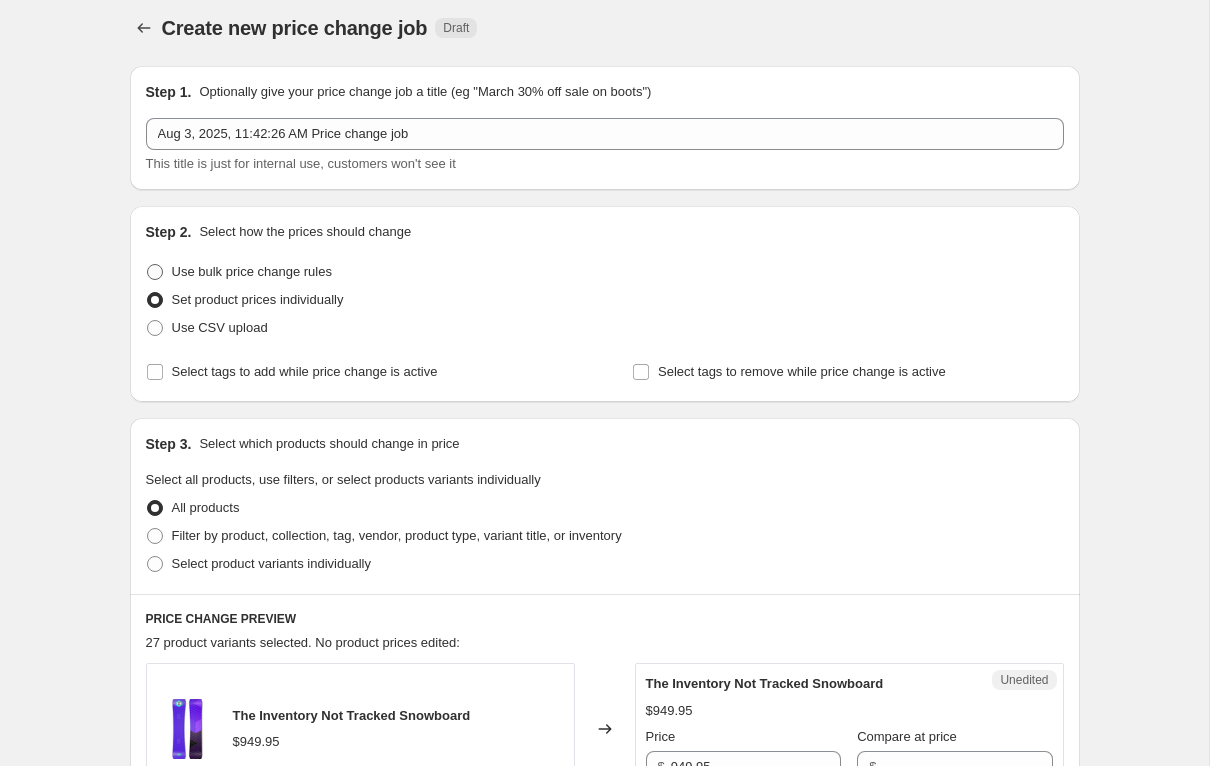 click on "Use bulk price change rules" at bounding box center (252, 272) 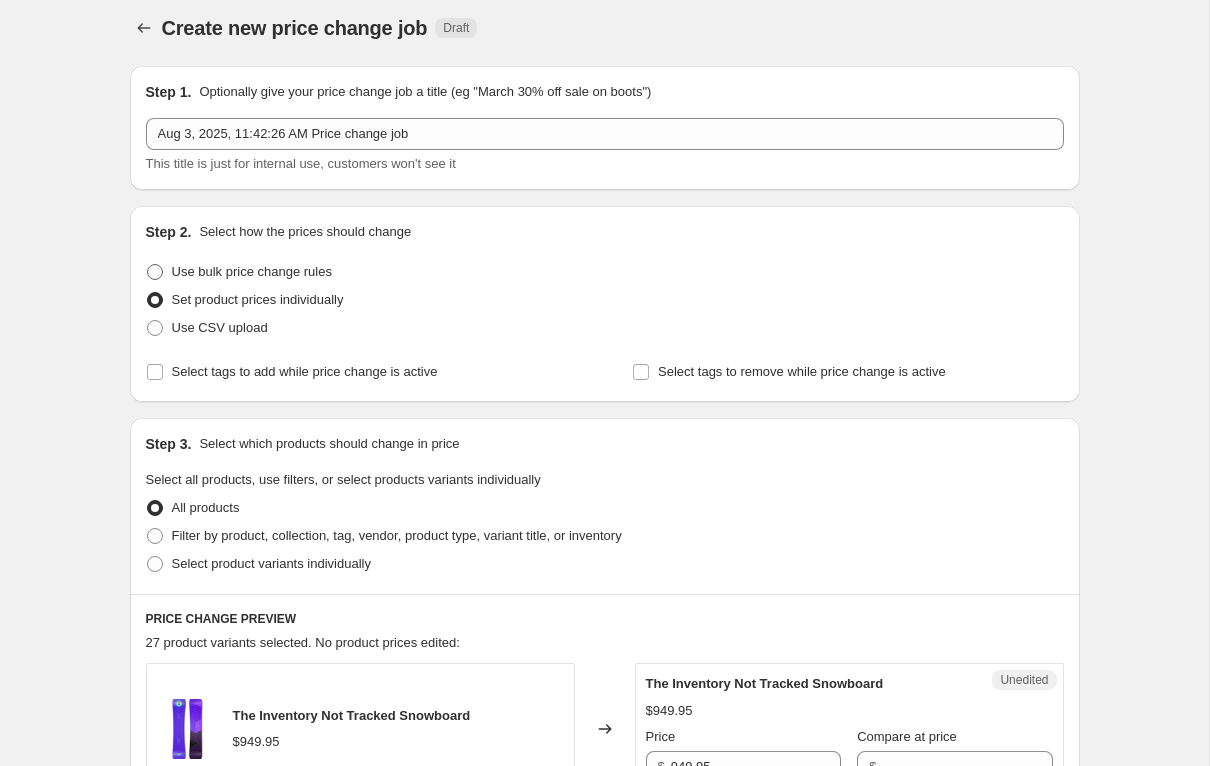radio on "true" 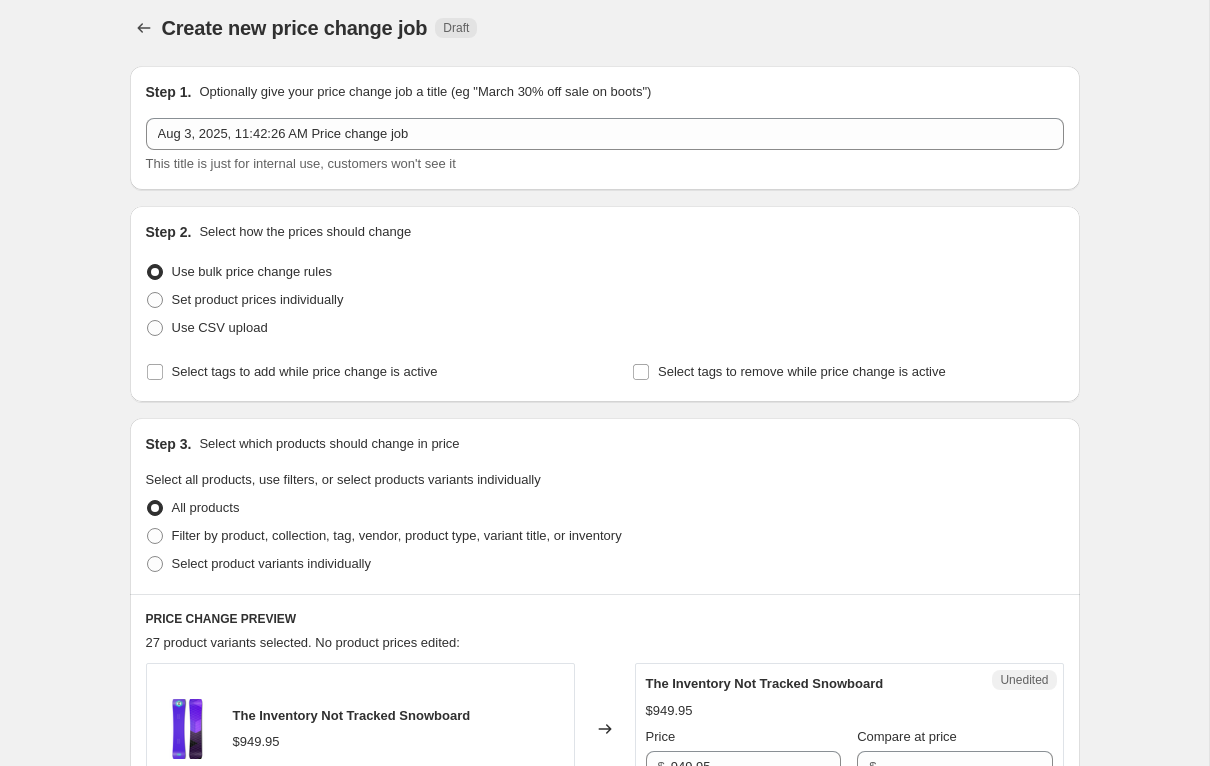 select on "percentage" 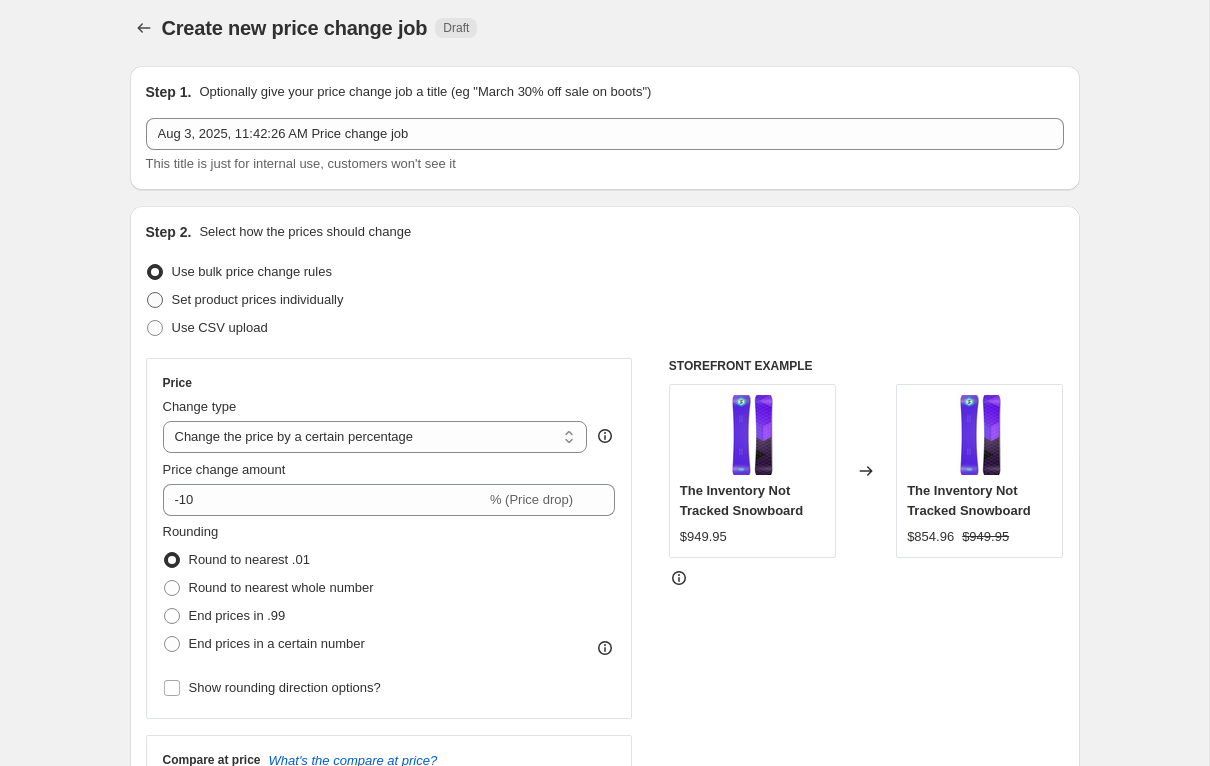 click on "Set product prices individually" at bounding box center (258, 299) 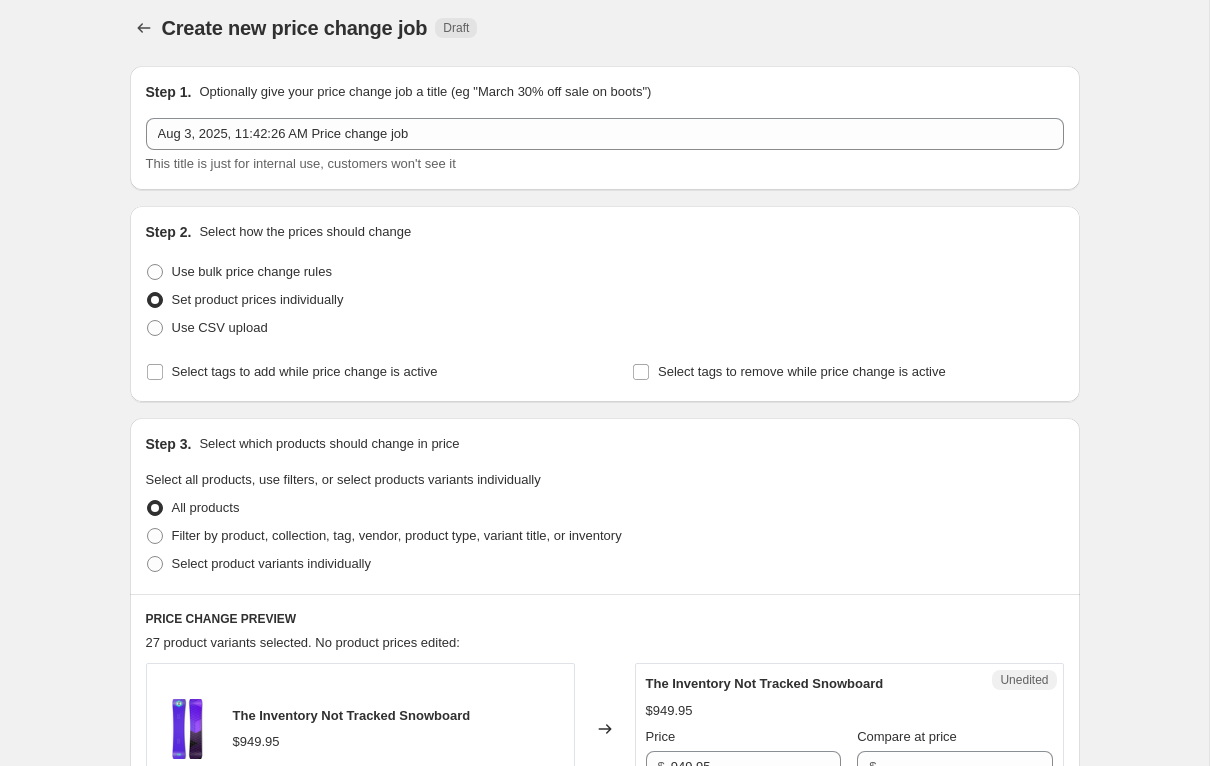 click on "Step 2. Select how the prices should change Use bulk price change rules Set product prices individually Use CSV upload Select tags to add while price change is active Select tags to remove while price change is active" at bounding box center (605, 304) 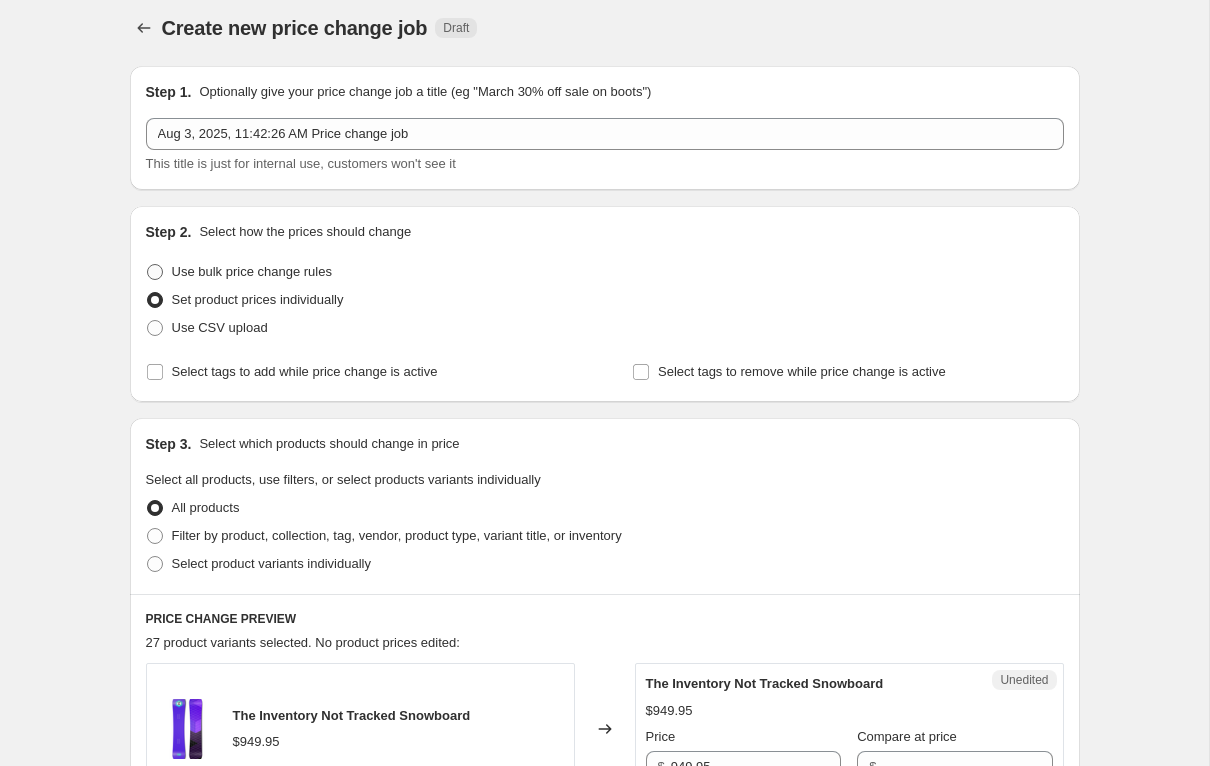 click on "Use bulk price change rules" at bounding box center [239, 272] 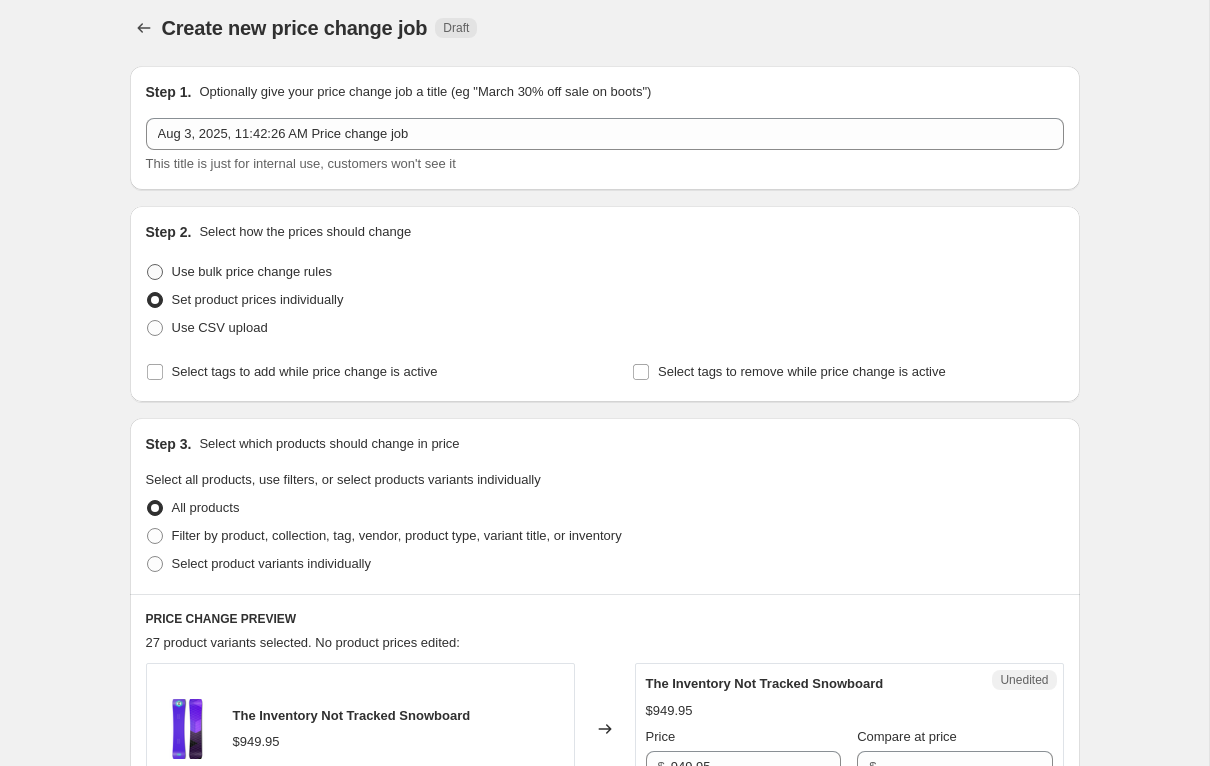 radio on "true" 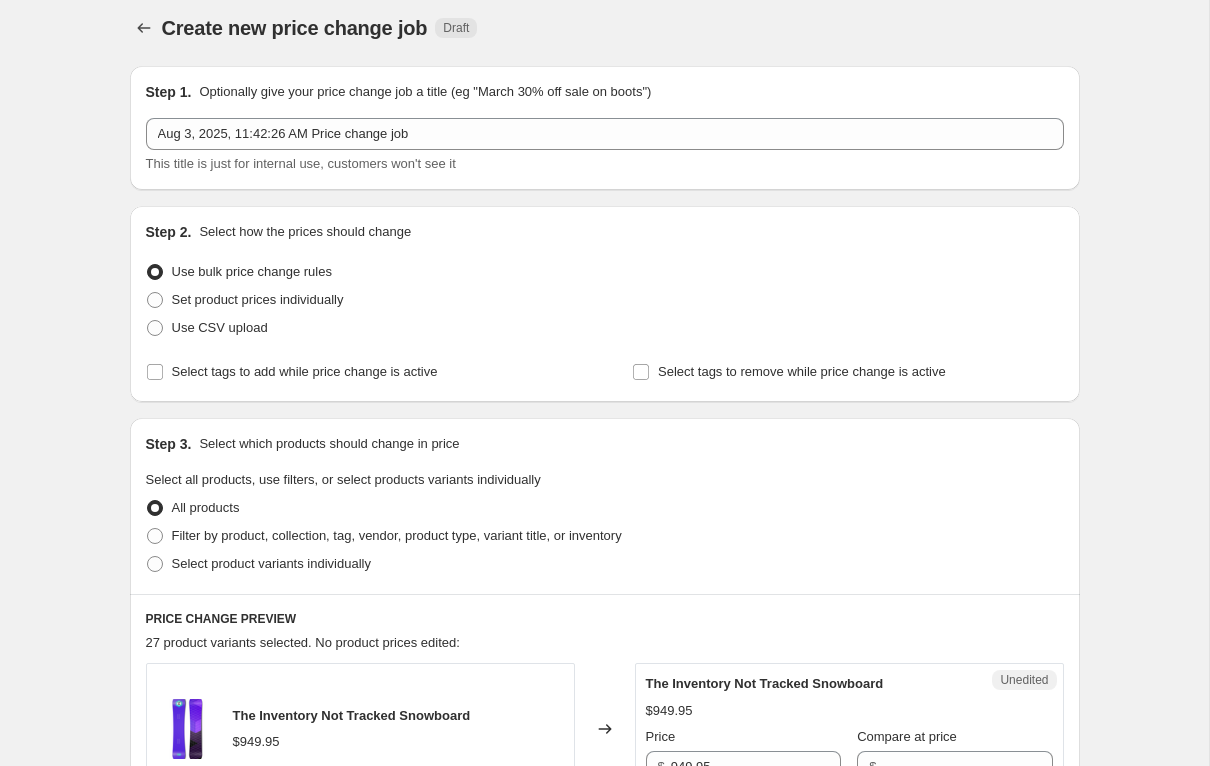 select on "percentage" 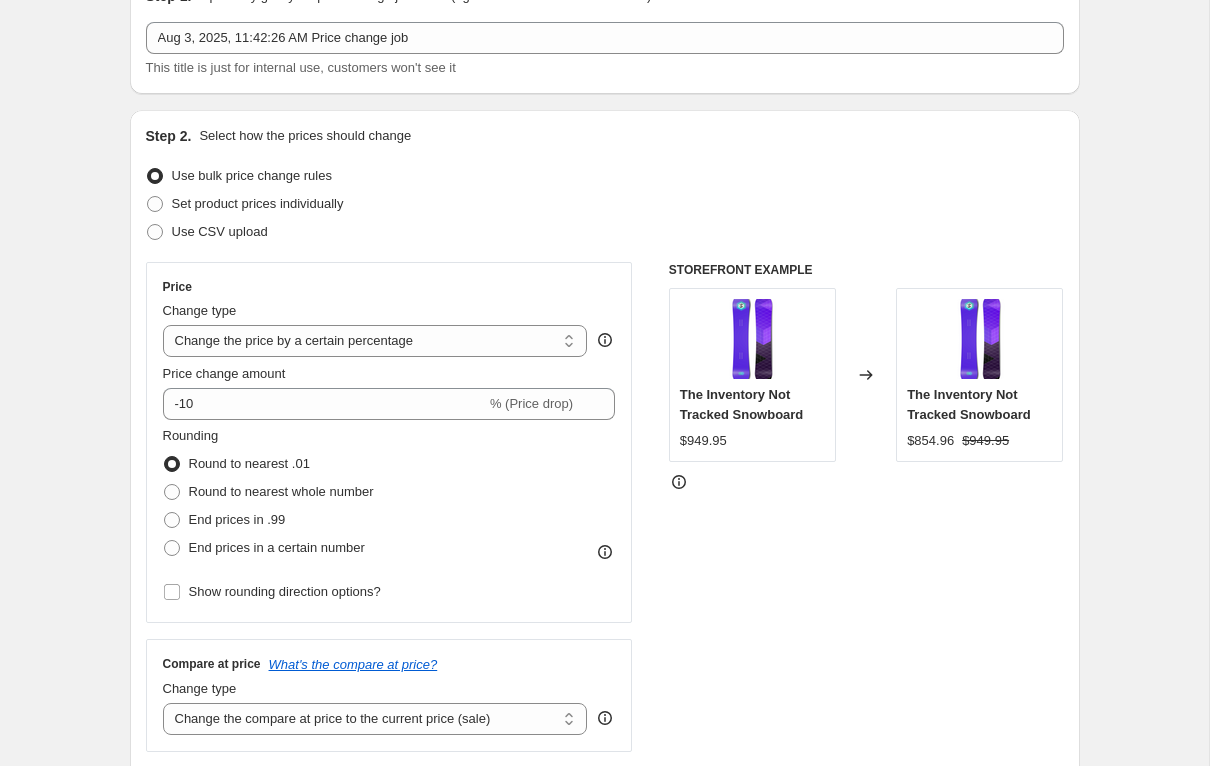 scroll, scrollTop: 105, scrollLeft: 0, axis: vertical 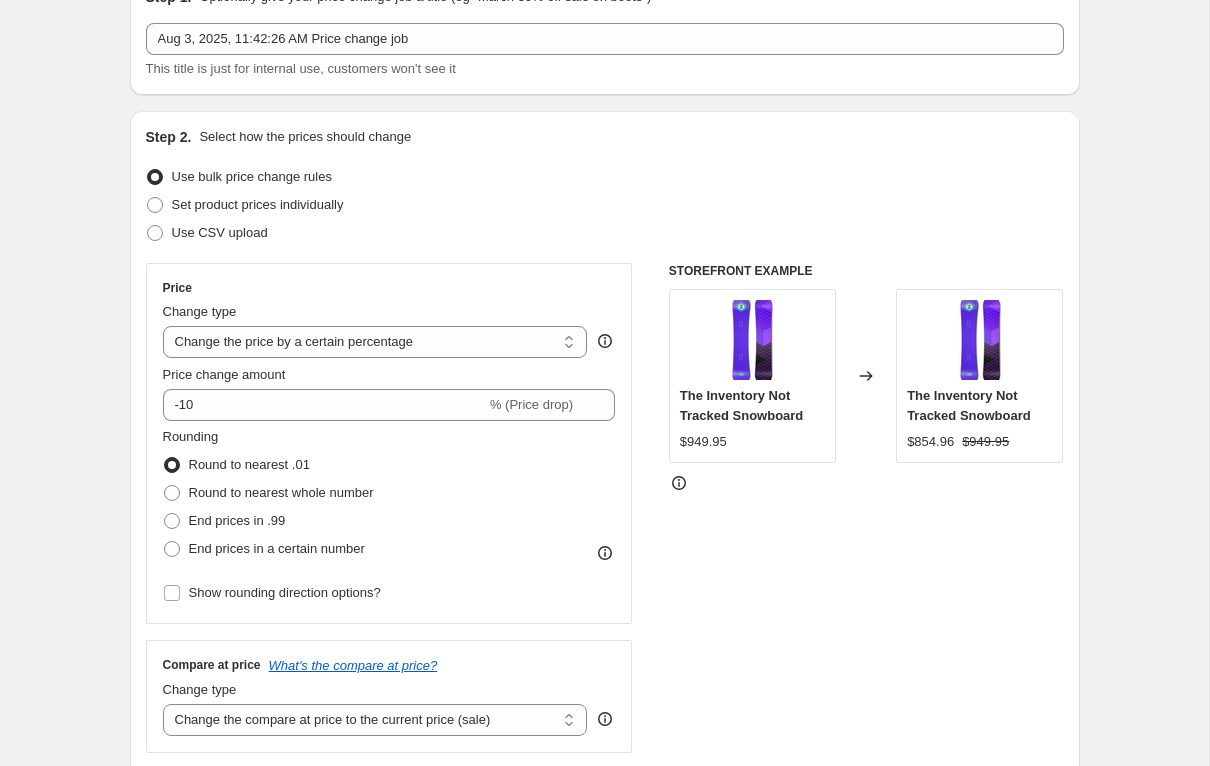 click on "Price Change type Change the price to a certain amount Change the price by a certain amount Change the price by a certain percentage Change the price to the current compare at price (price before sale) Change the price by a certain amount relative to the compare at price Change the price by a certain percentage relative to the compare at price Don't change the price Change the price by a certain percentage relative to the cost per item Change price to certain cost margin Change the price by a certain percentage Price change amount -10 % (Price drop) Rounding Round to nearest .01 Round to nearest whole number End prices in .99 End prices in a certain number Show rounding direction options?" at bounding box center [389, 443] 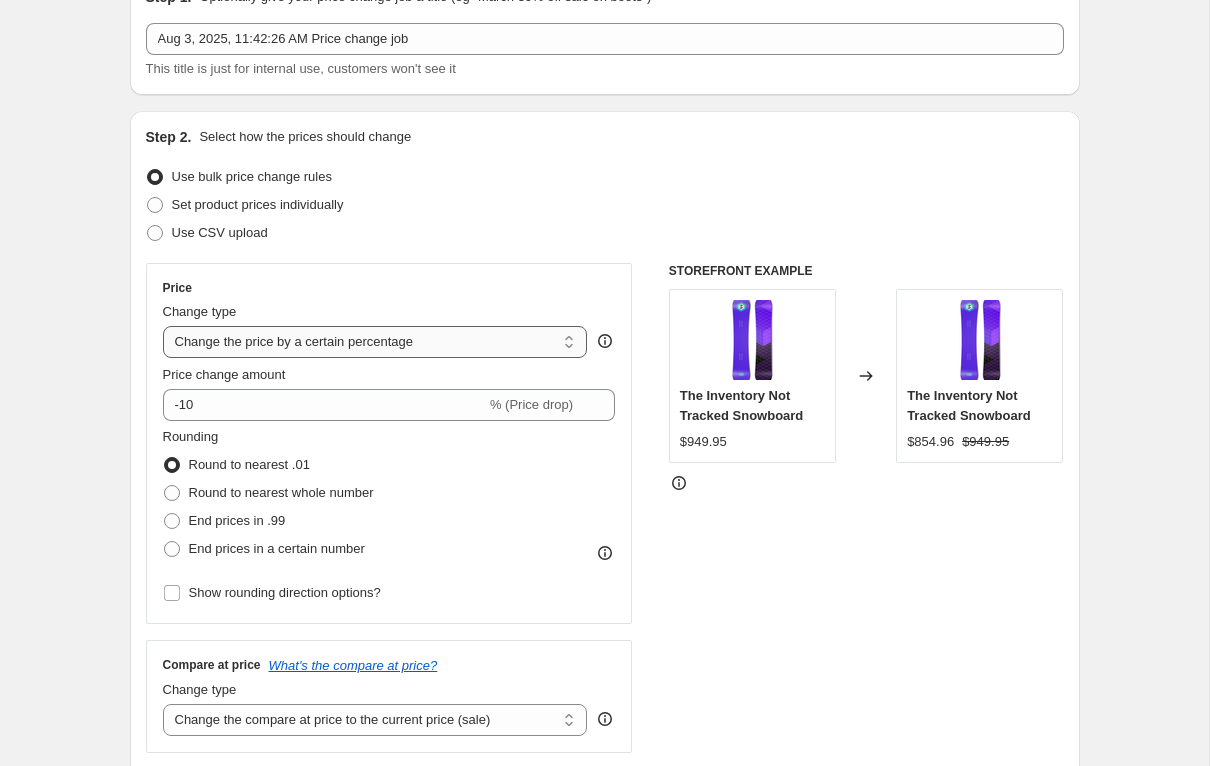 click on "Change the price to a certain amount Change the price by a certain amount Change the price by a certain percentage Change the price to the current compare at price (price before sale) Change the price by a certain amount relative to the compare at price Change the price by a certain percentage relative to the compare at price Don't change the price Change the price by a certain percentage relative to the cost per item Change price to certain cost margin" at bounding box center (375, 342) 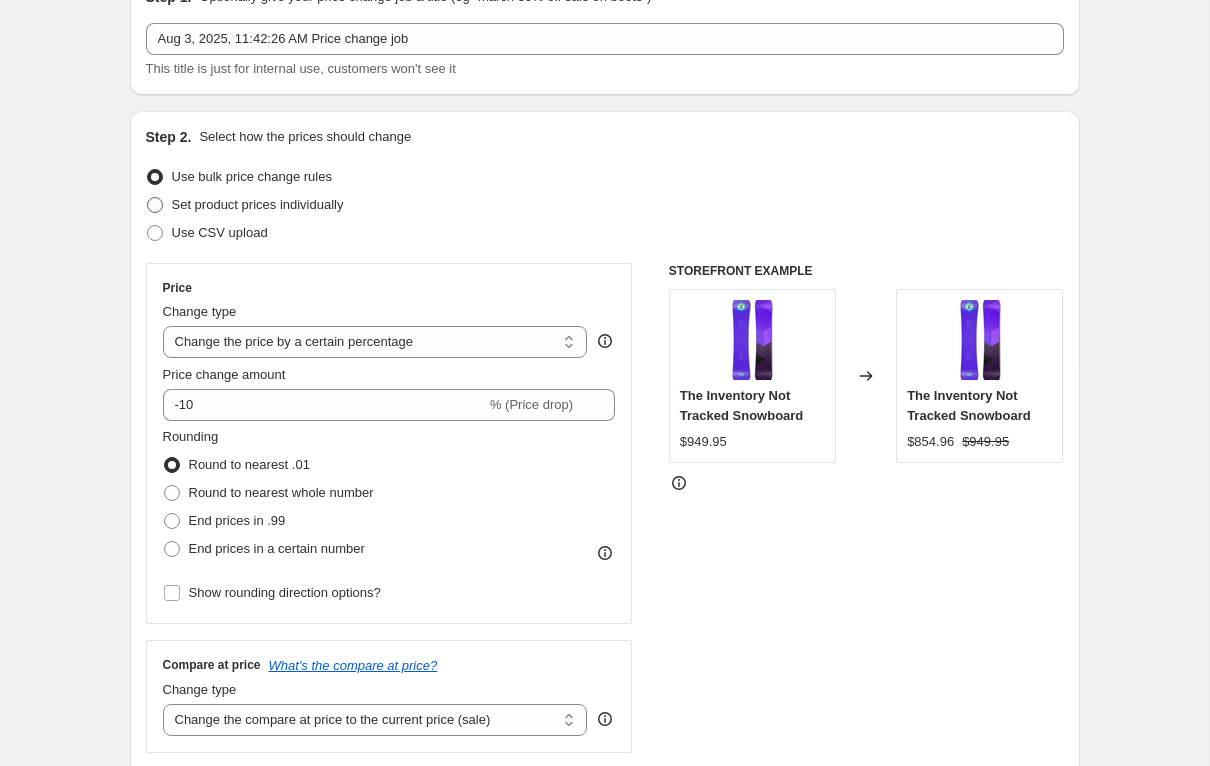 click on "Set product prices individually" at bounding box center [258, 204] 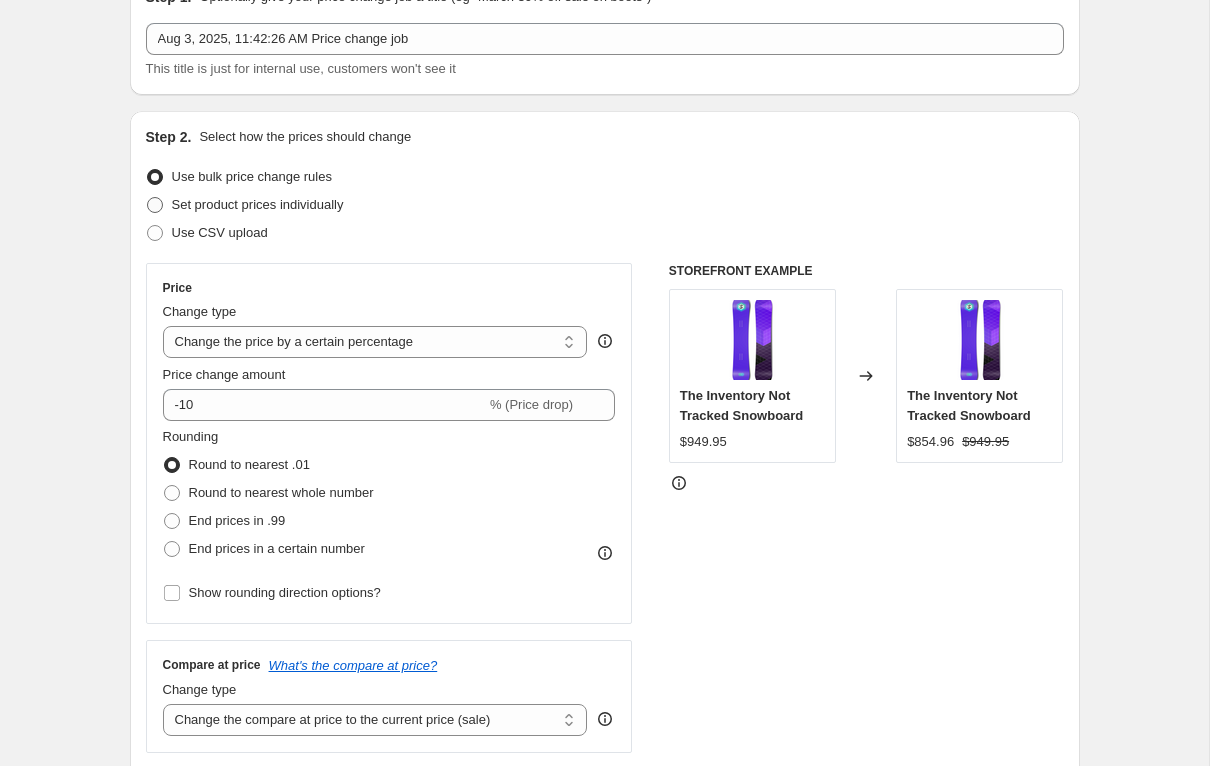 radio on "true" 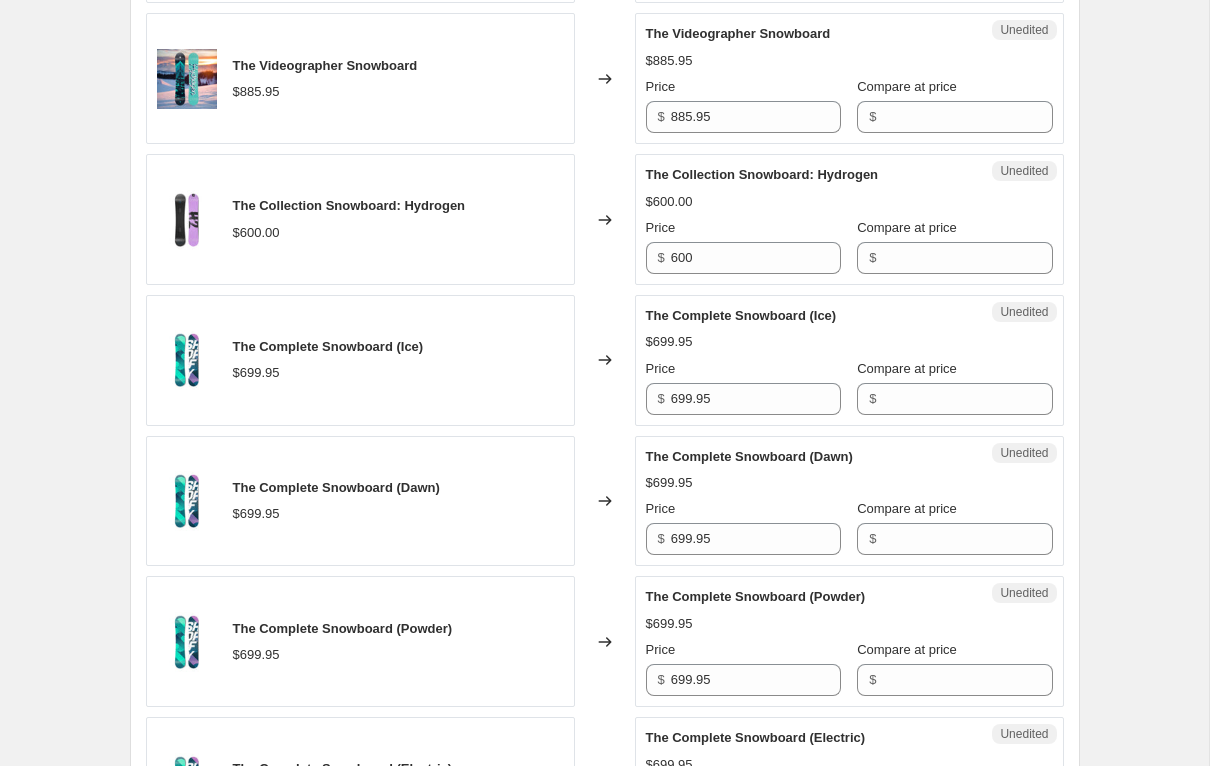 scroll, scrollTop: 3235, scrollLeft: 0, axis: vertical 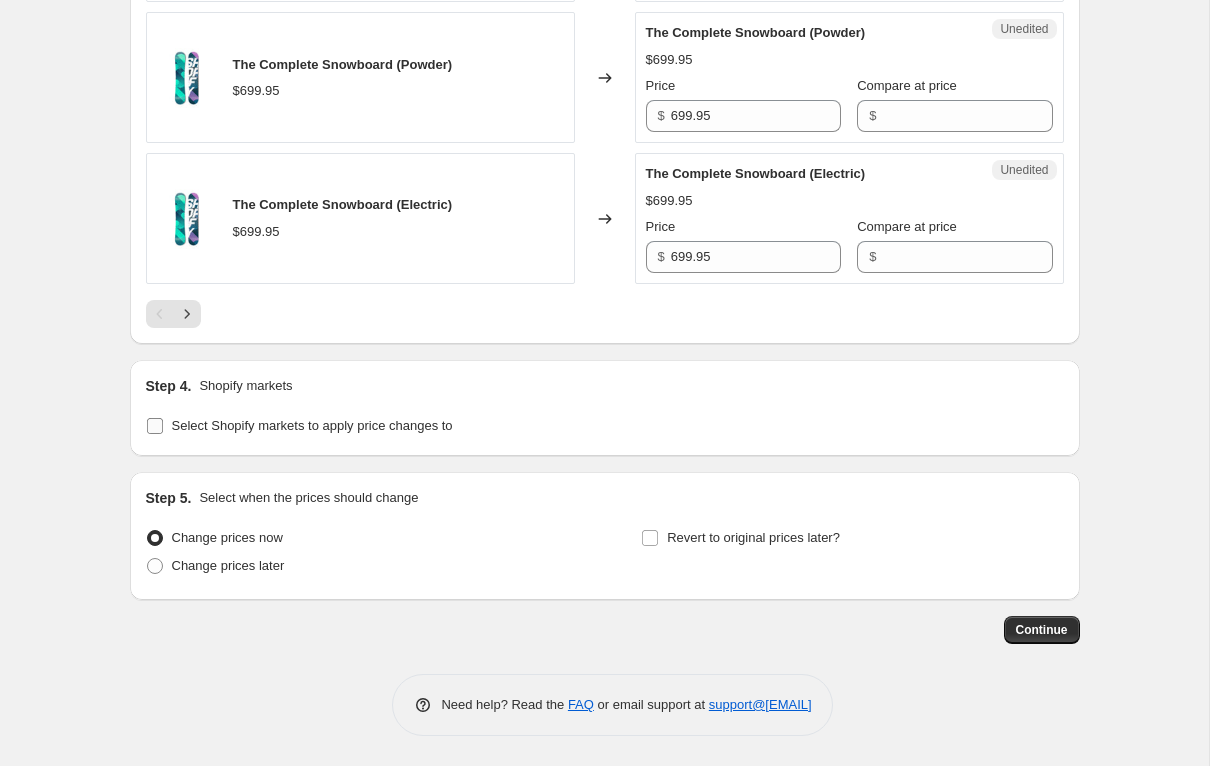 click on "Select Shopify markets to apply price changes to" at bounding box center [312, 426] 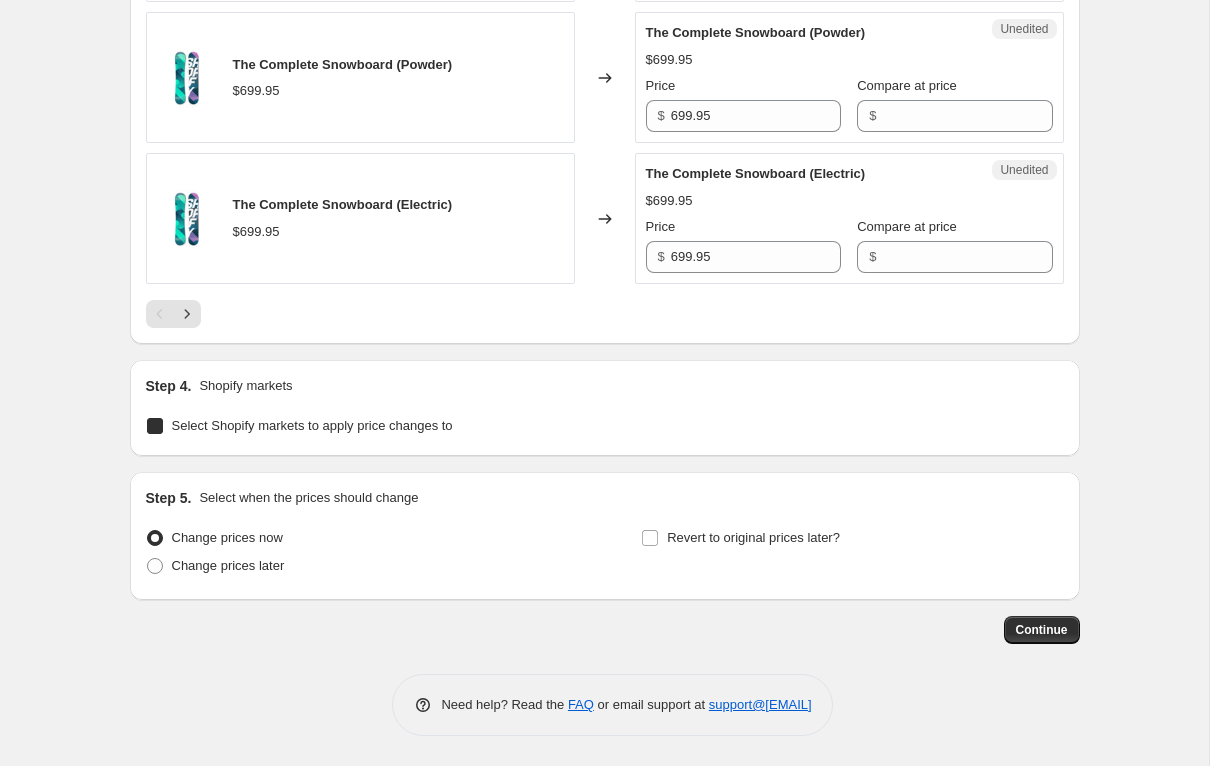 checkbox on "true" 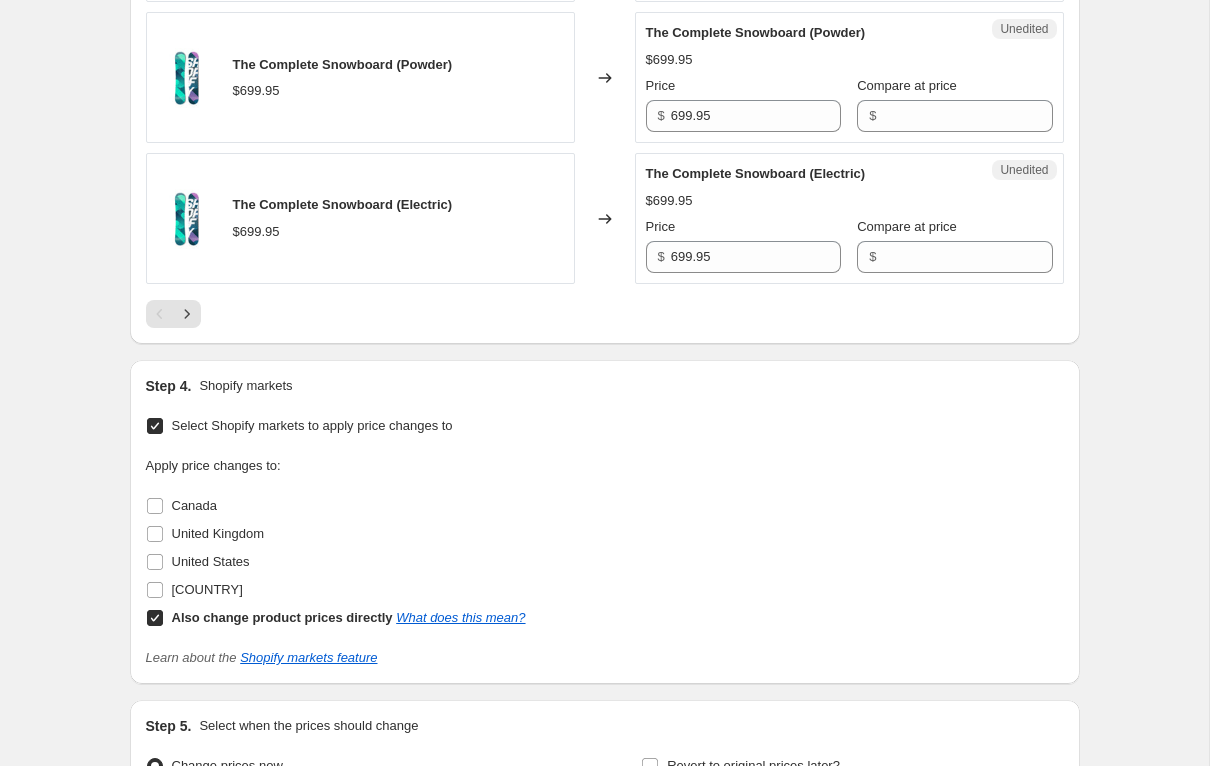 click on "Also change product prices directly   What does this mean?" at bounding box center [155, 618] 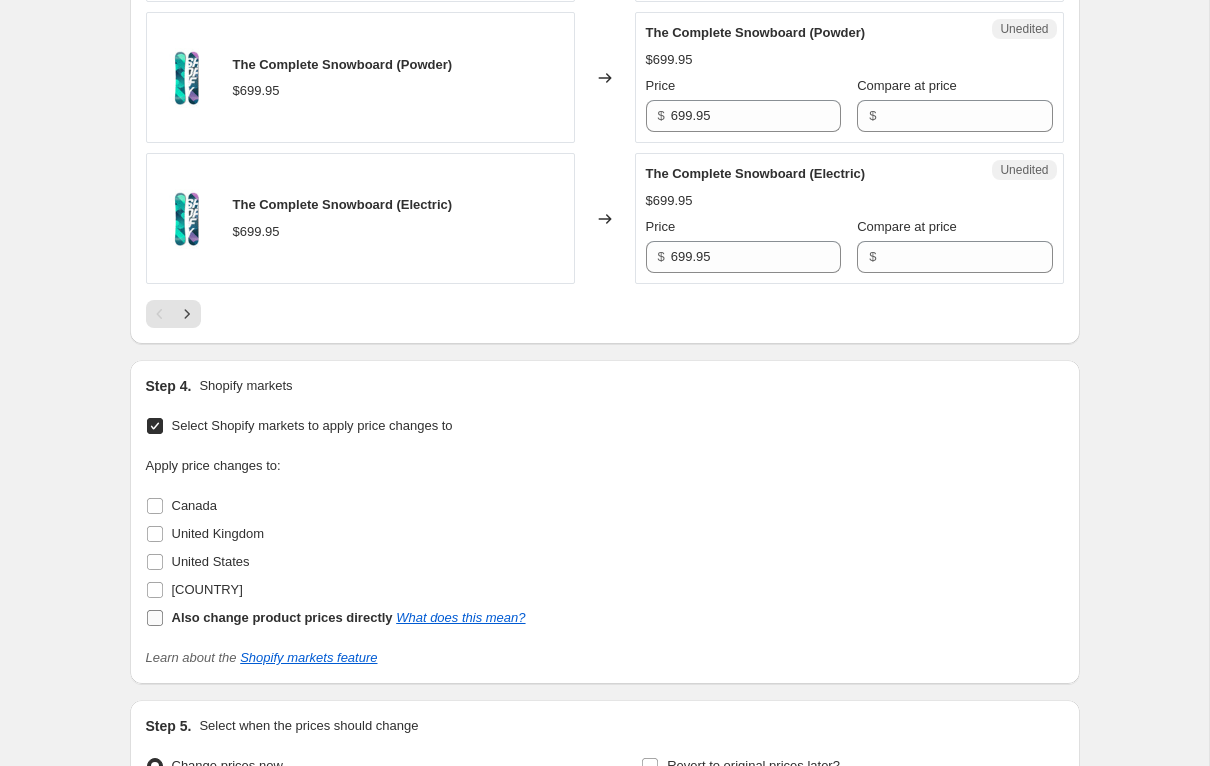 checkbox on "false" 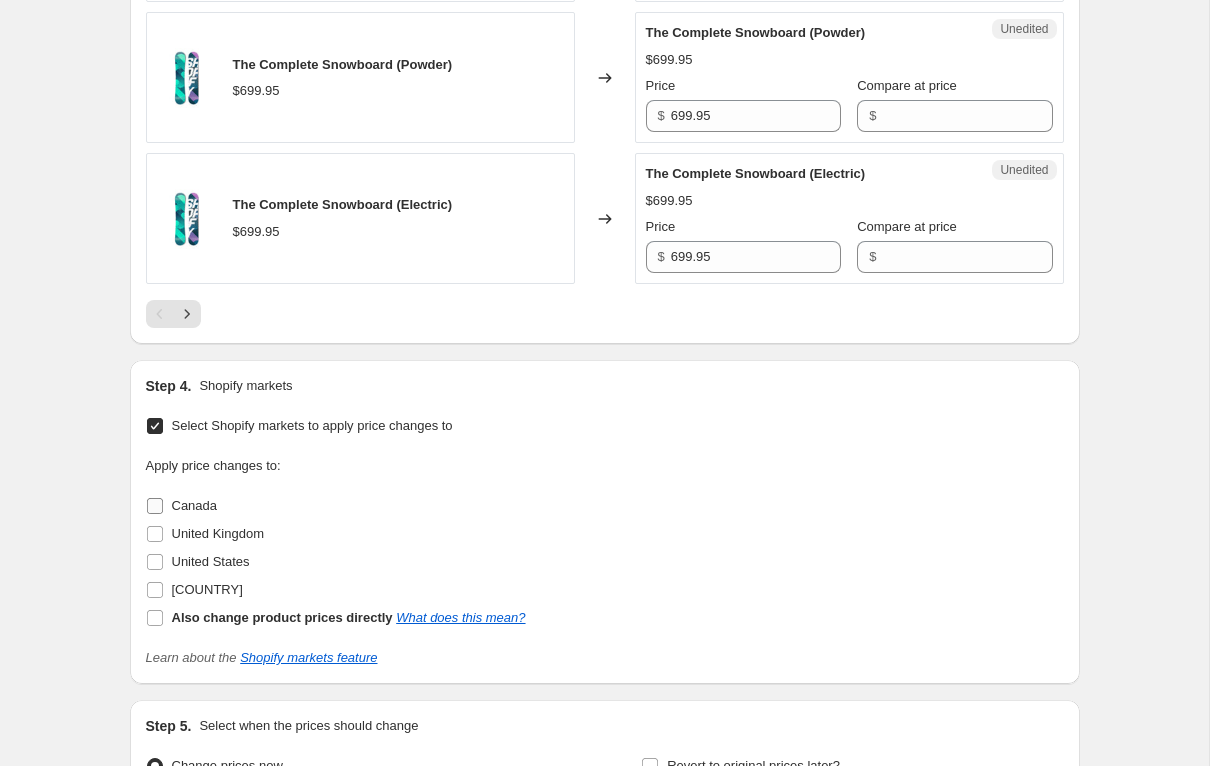 click on "Canada" at bounding box center [155, 506] 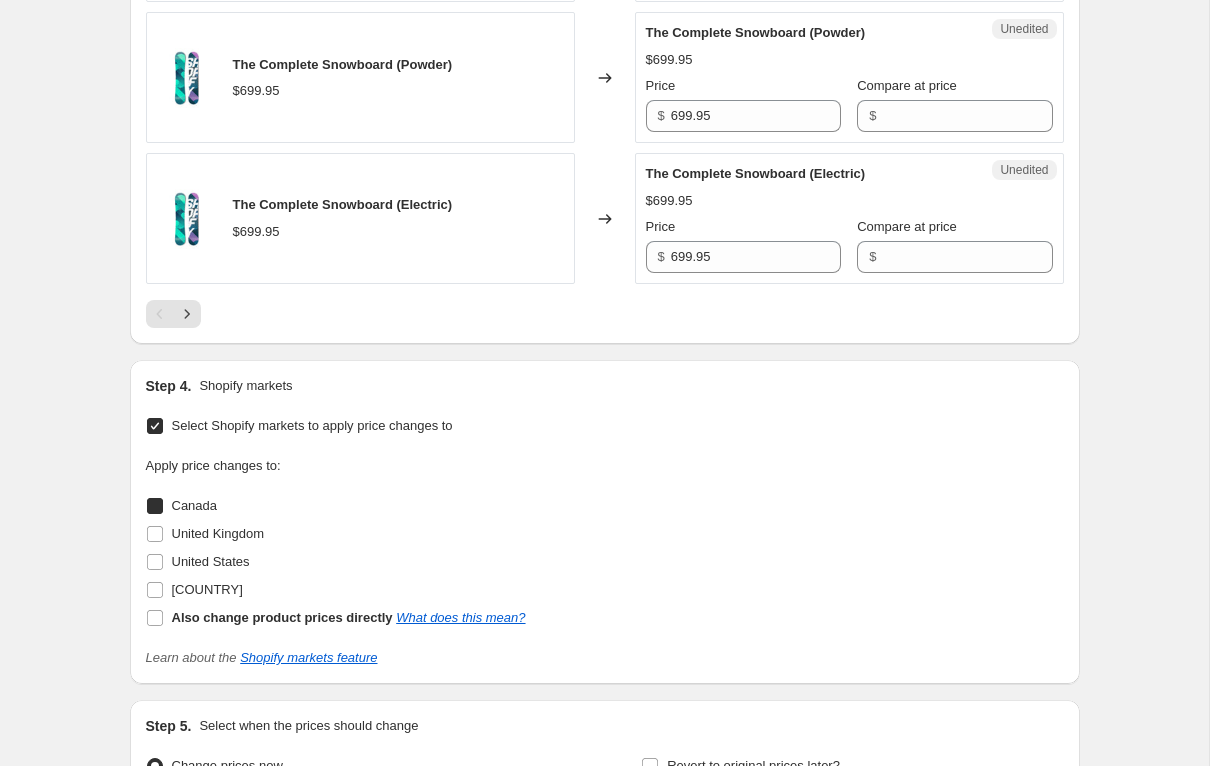 checkbox on "true" 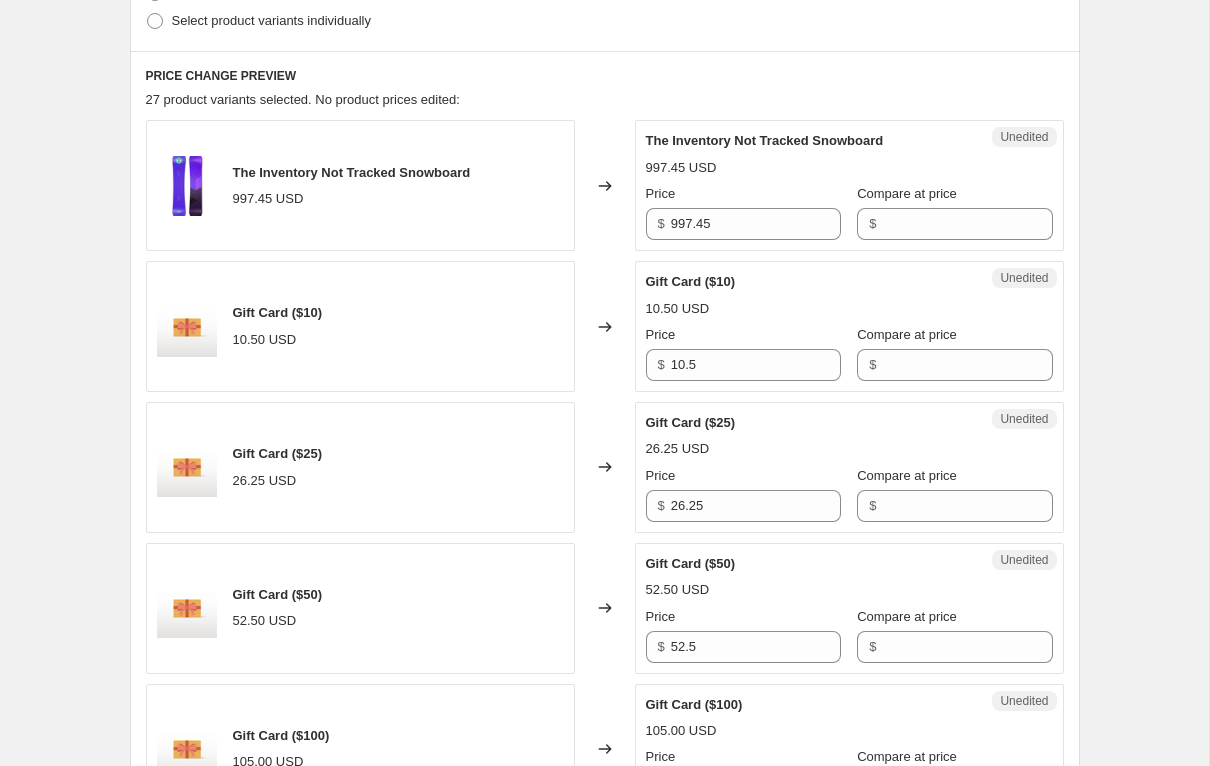 scroll, scrollTop: 0, scrollLeft: 0, axis: both 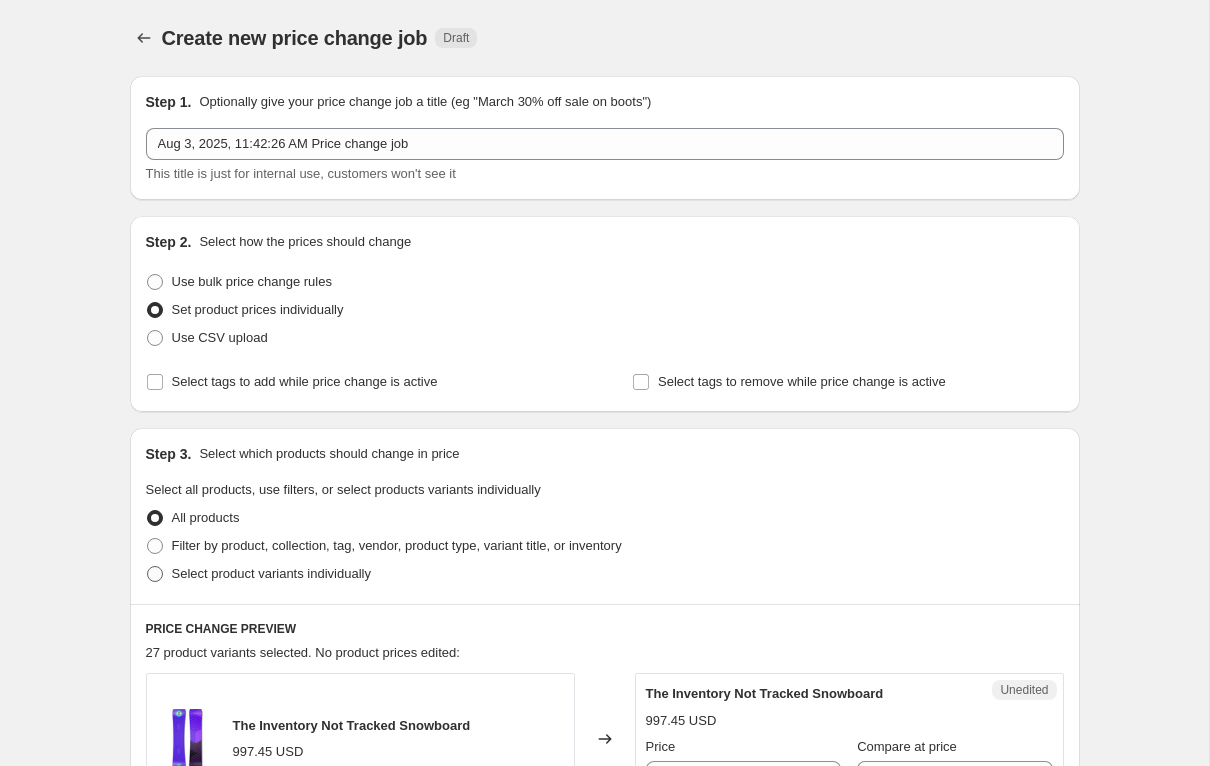 click on "Select product variants individually" at bounding box center [271, 573] 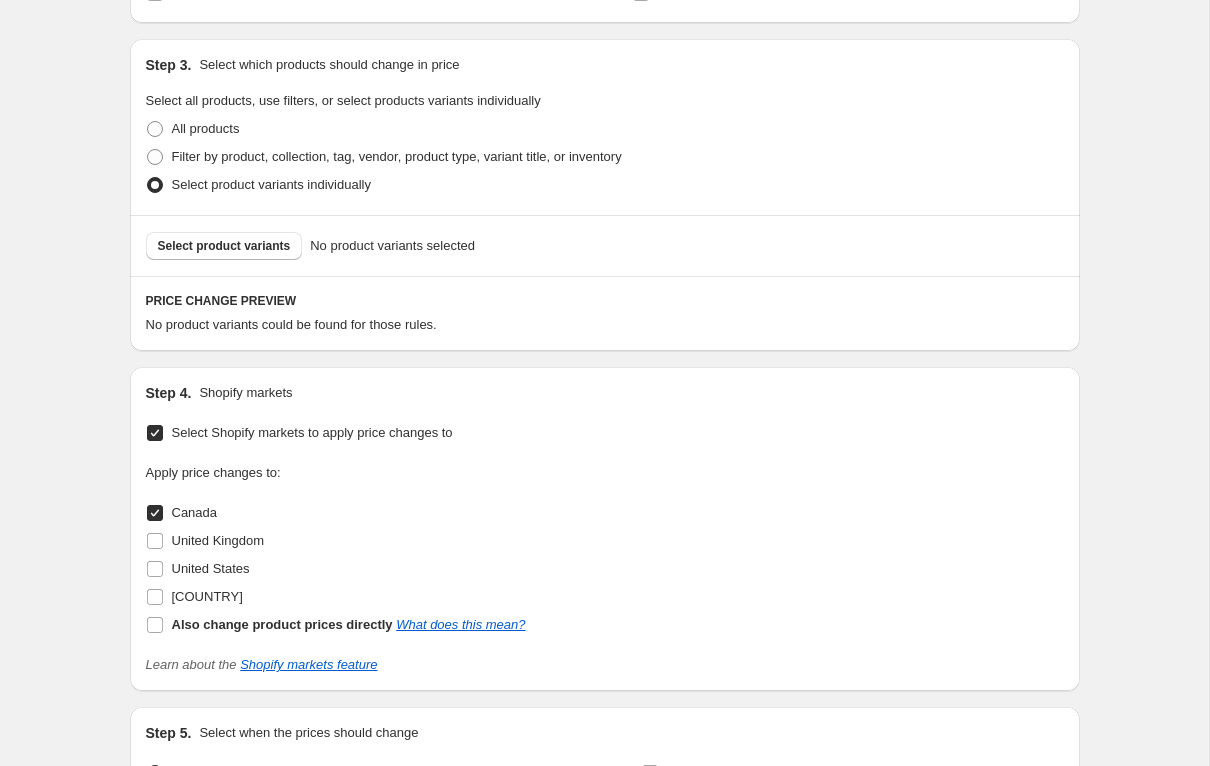 scroll, scrollTop: 409, scrollLeft: 0, axis: vertical 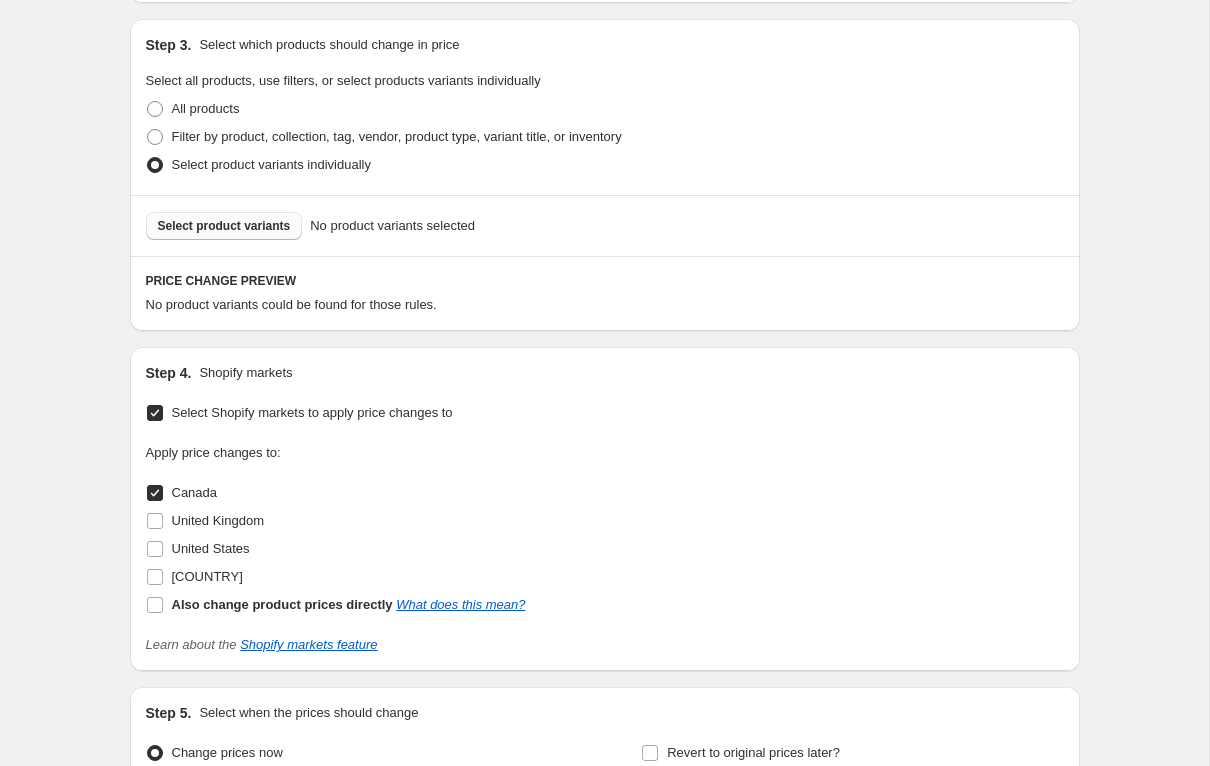 click on "Select product variants" at bounding box center [224, 226] 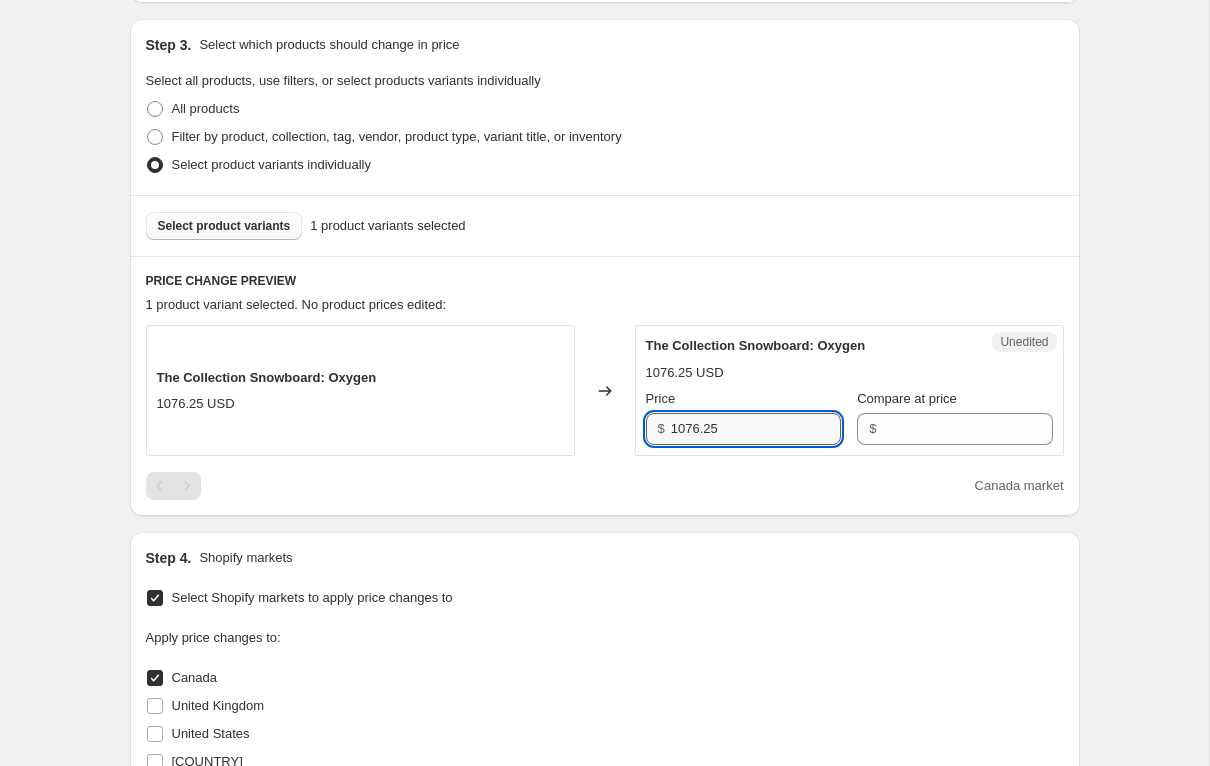 click on "1076.25" at bounding box center [756, 429] 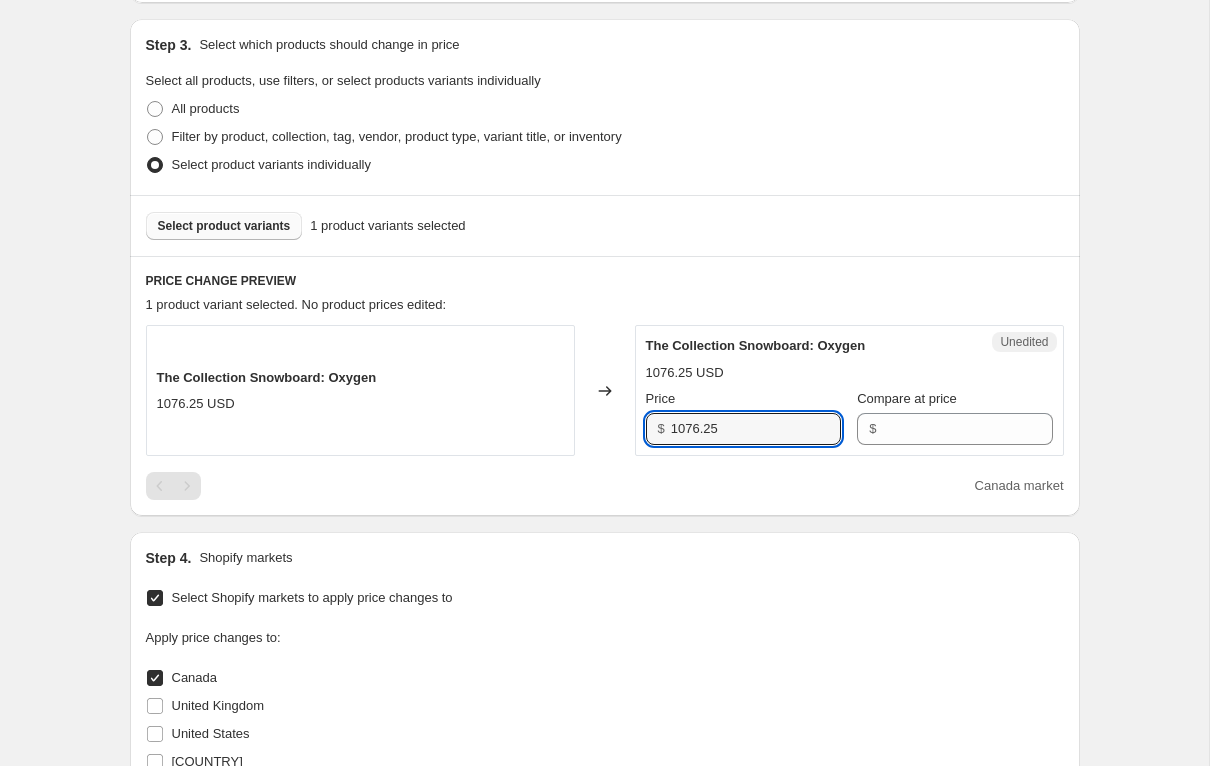 drag, startPoint x: 679, startPoint y: 430, endPoint x: 663, endPoint y: 430, distance: 16 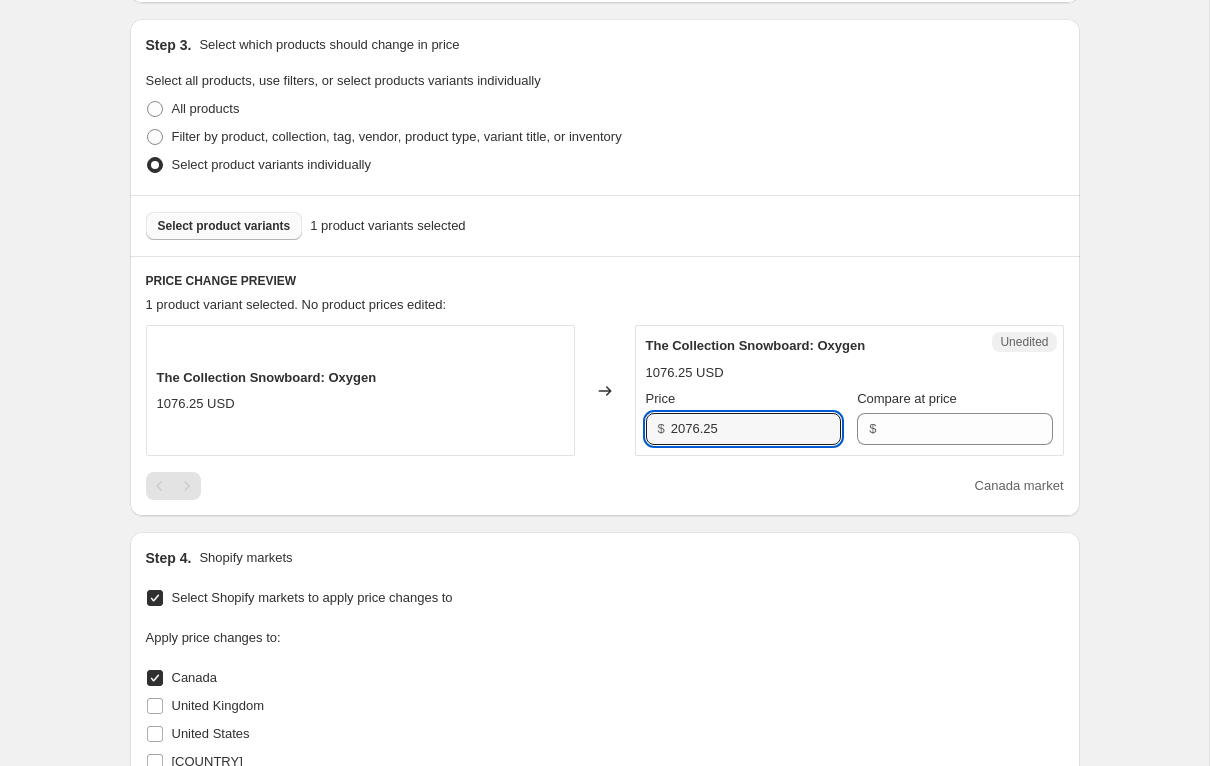 click on "PRICE CHANGE PREVIEW 1 product variant selected. No product prices edited: The Collection Snowboard: Oxygen 1076.25 USD Changed to Unedited The Collection Snowboard: Oxygen 1076.25 USD Price $ 2076.25 Compare at price $ Canada market" at bounding box center [605, 386] 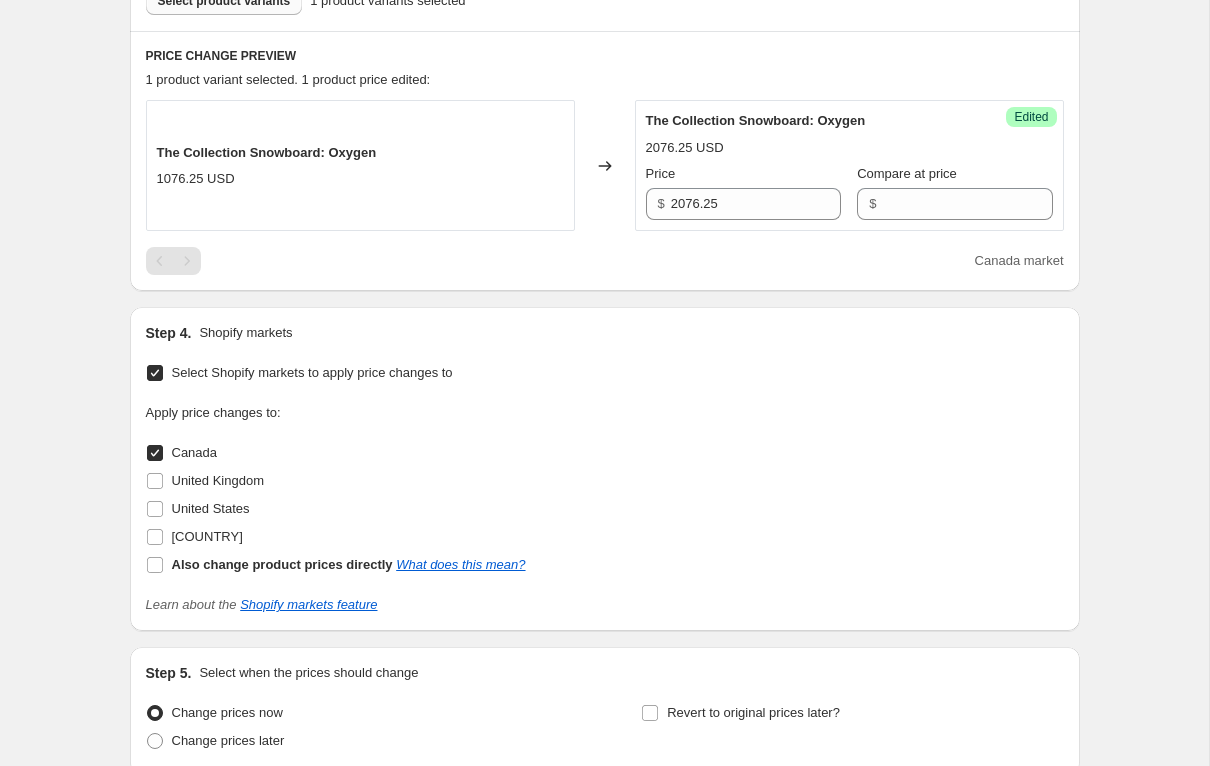 scroll, scrollTop: 809, scrollLeft: 0, axis: vertical 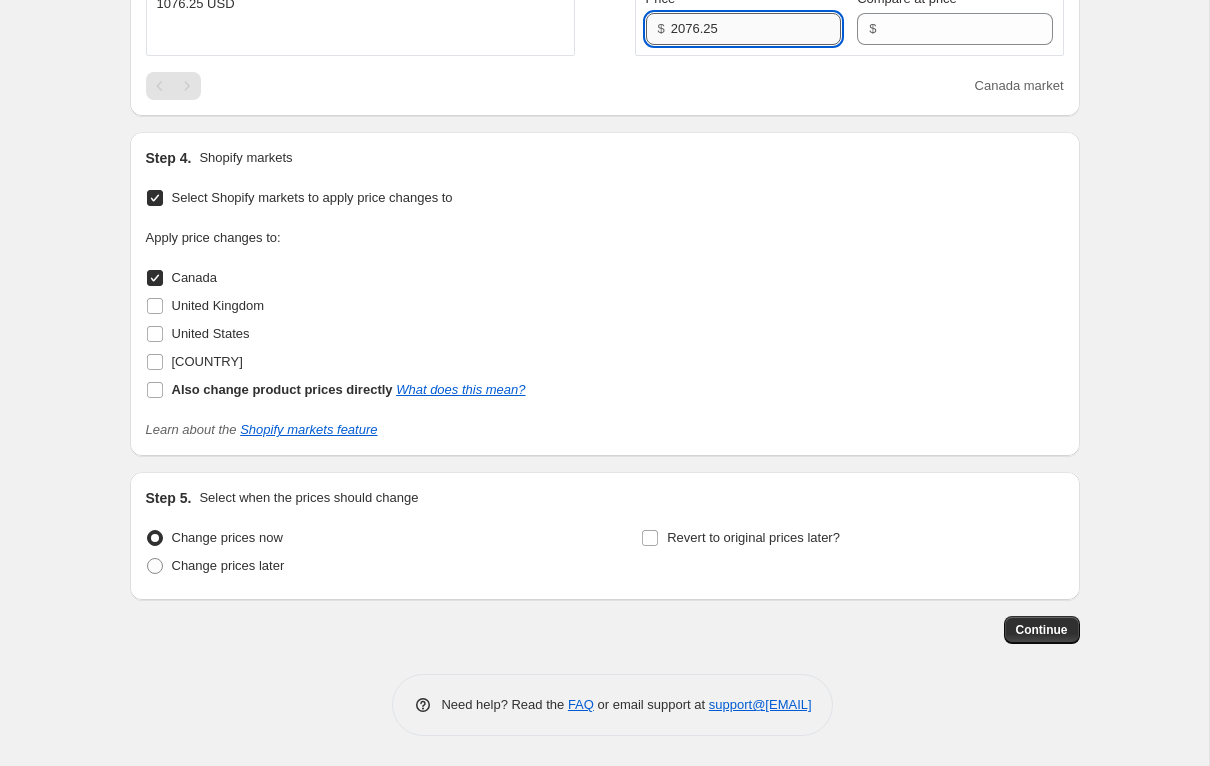 click on "2076.25" at bounding box center [756, 29] 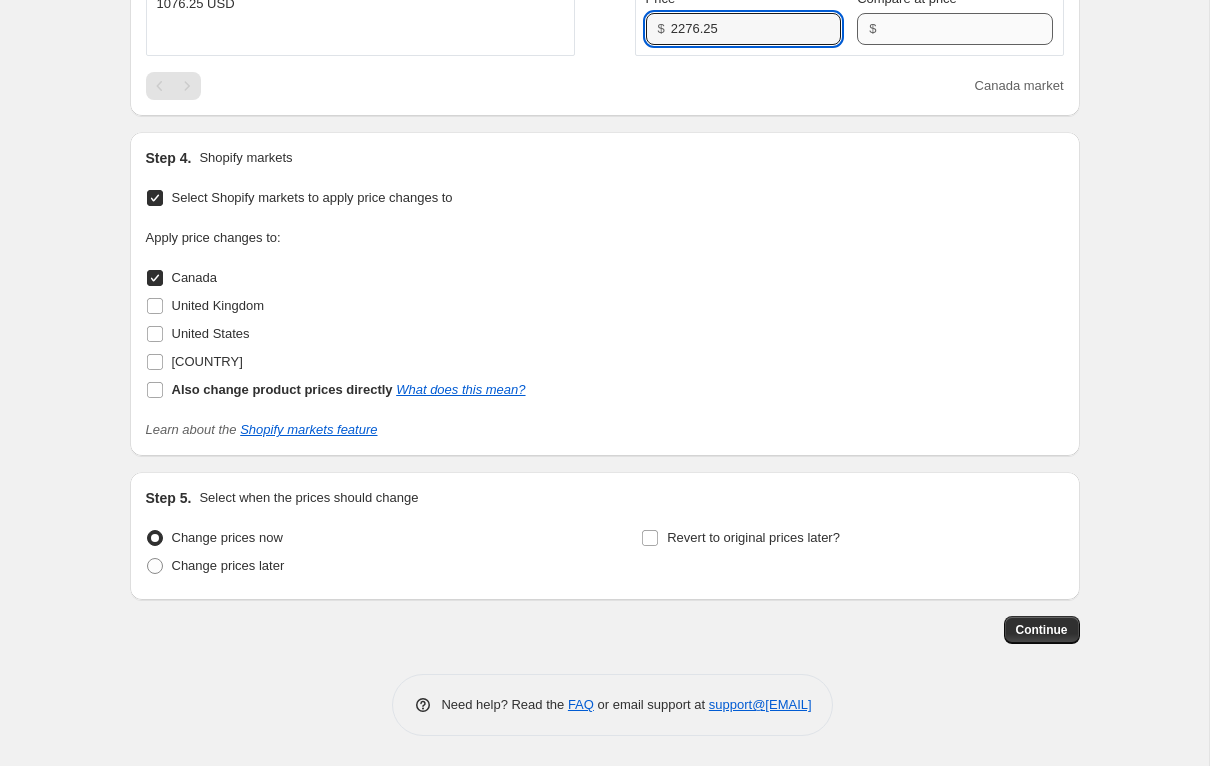 type on "2276.25" 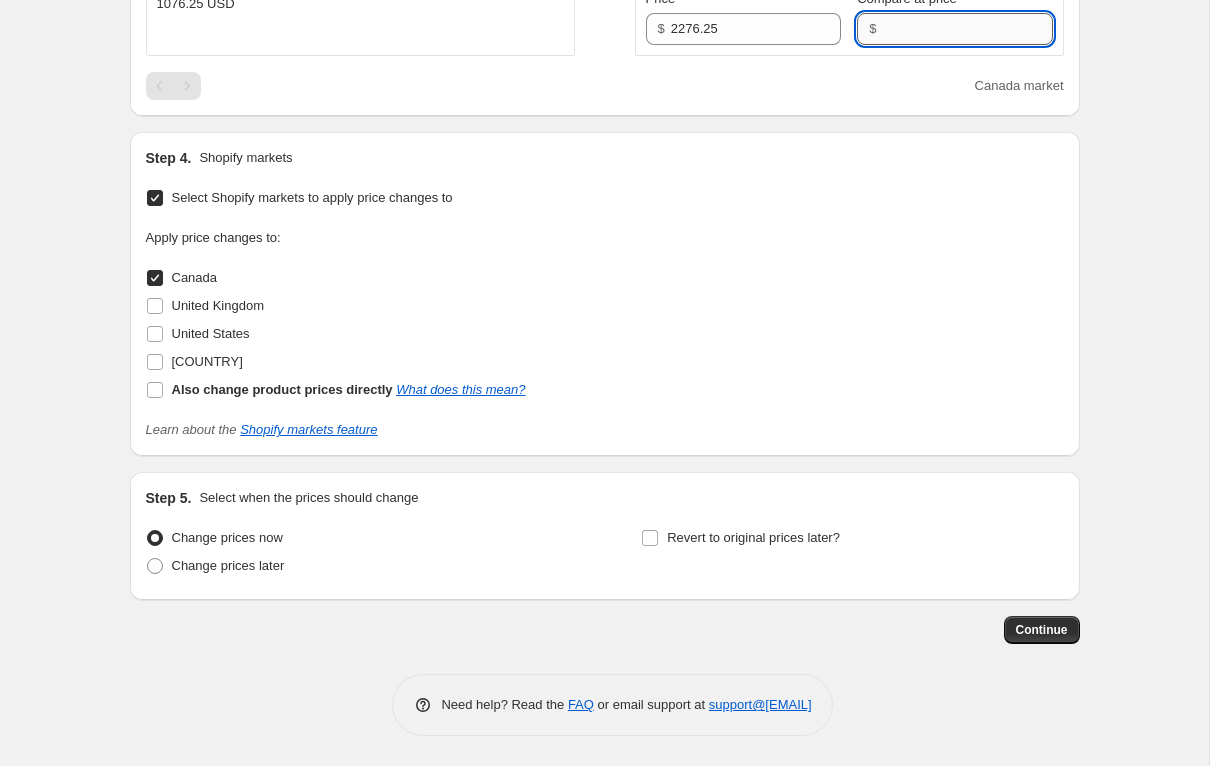 click on "Compare at price" at bounding box center [967, 29] 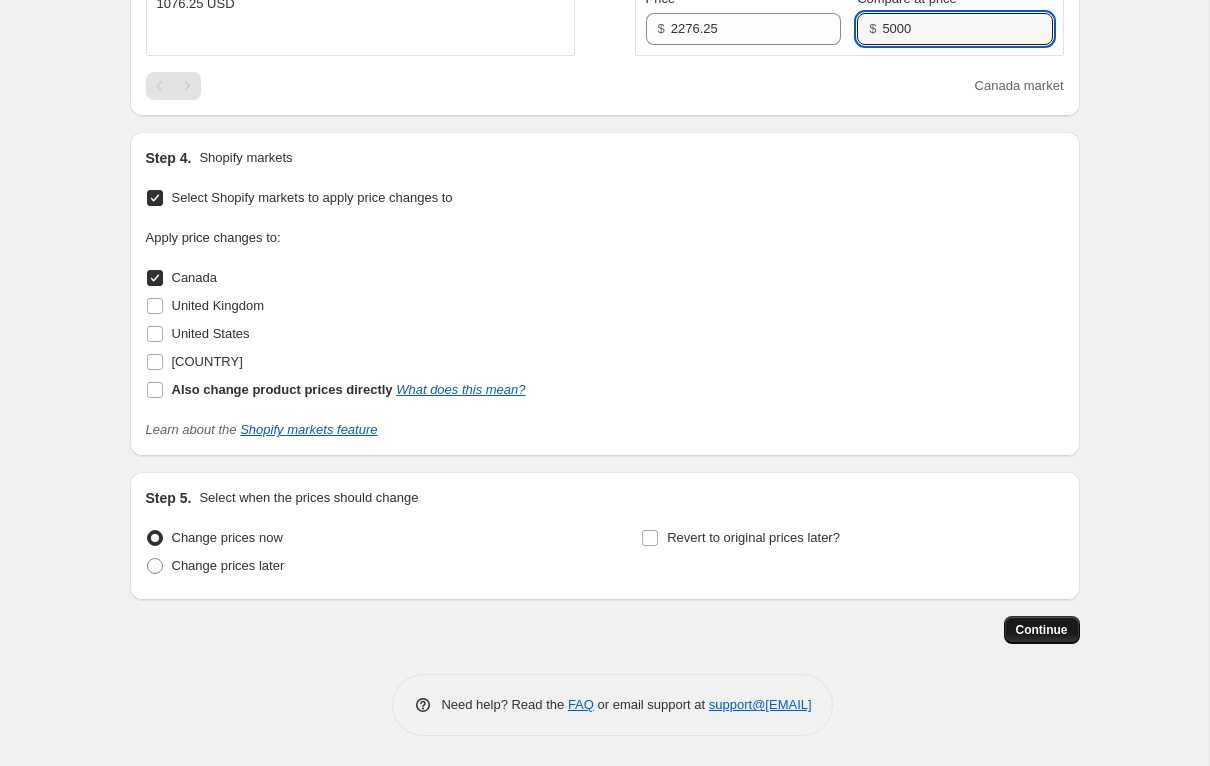 type on "5000" 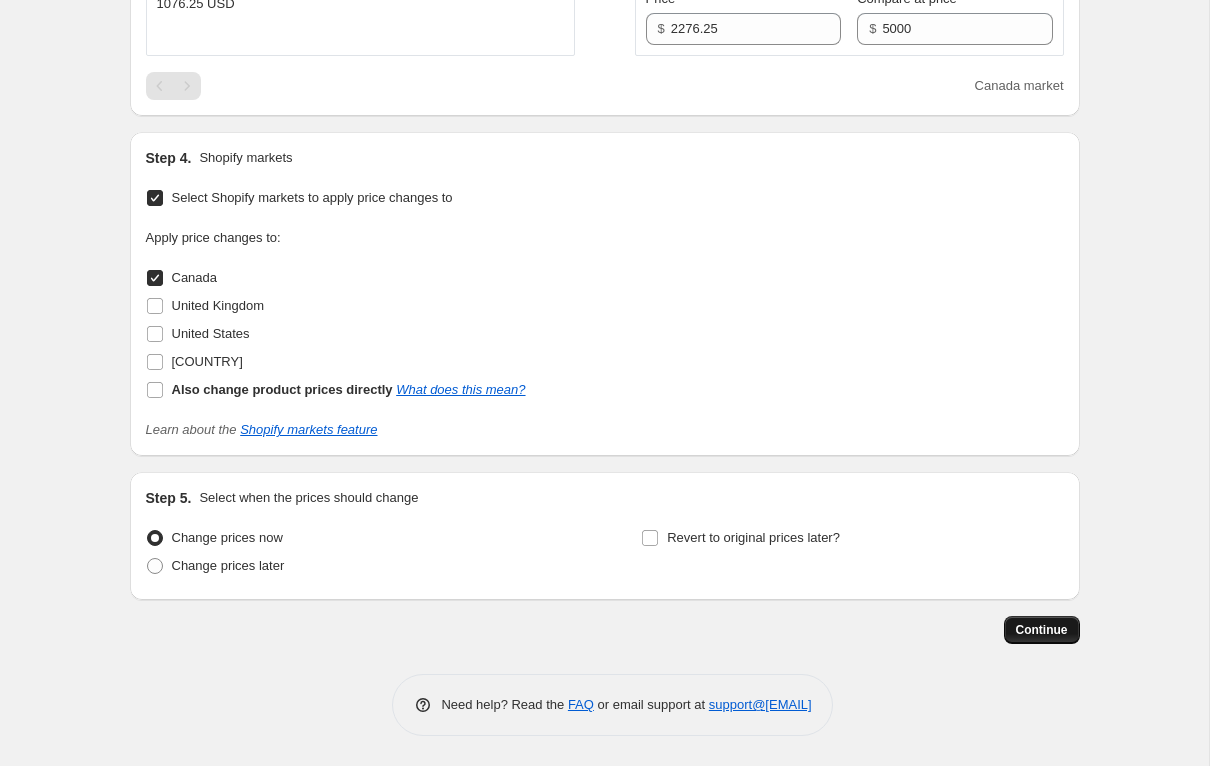 click on "Continue" at bounding box center (1042, 630) 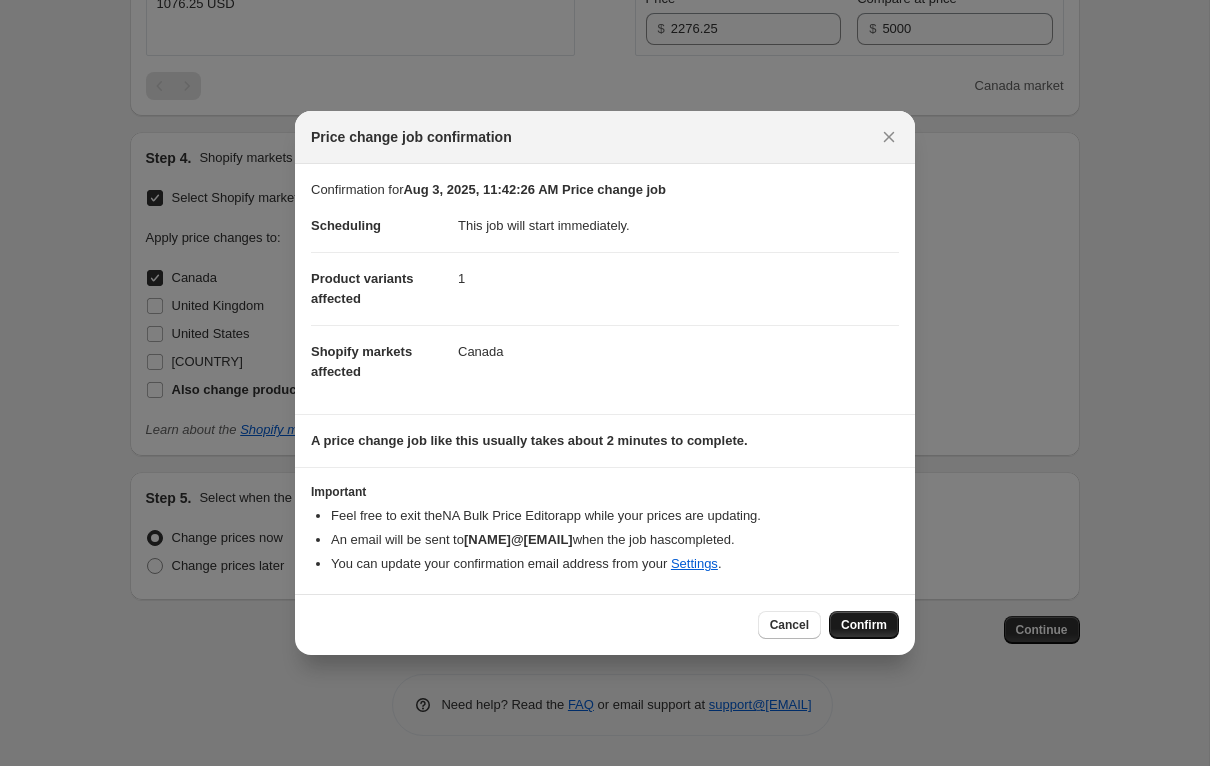 click on "Confirm" at bounding box center [864, 625] 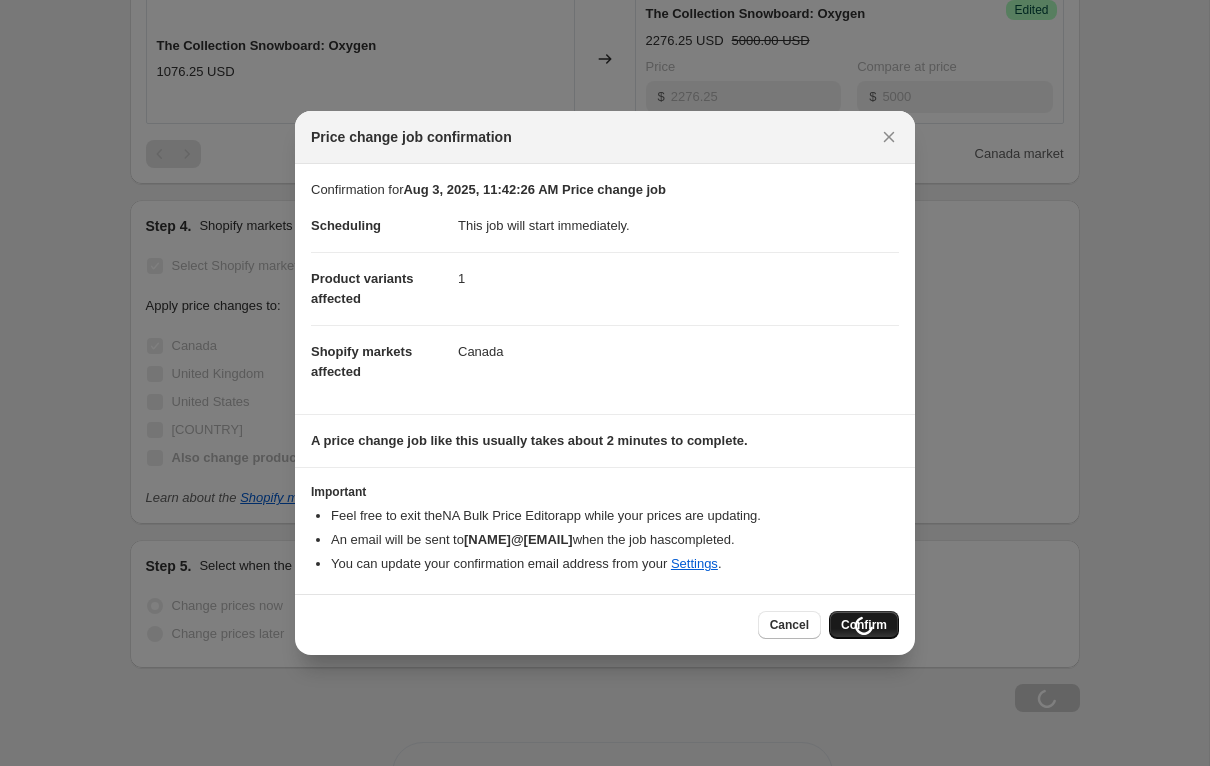 scroll, scrollTop: 877, scrollLeft: 0, axis: vertical 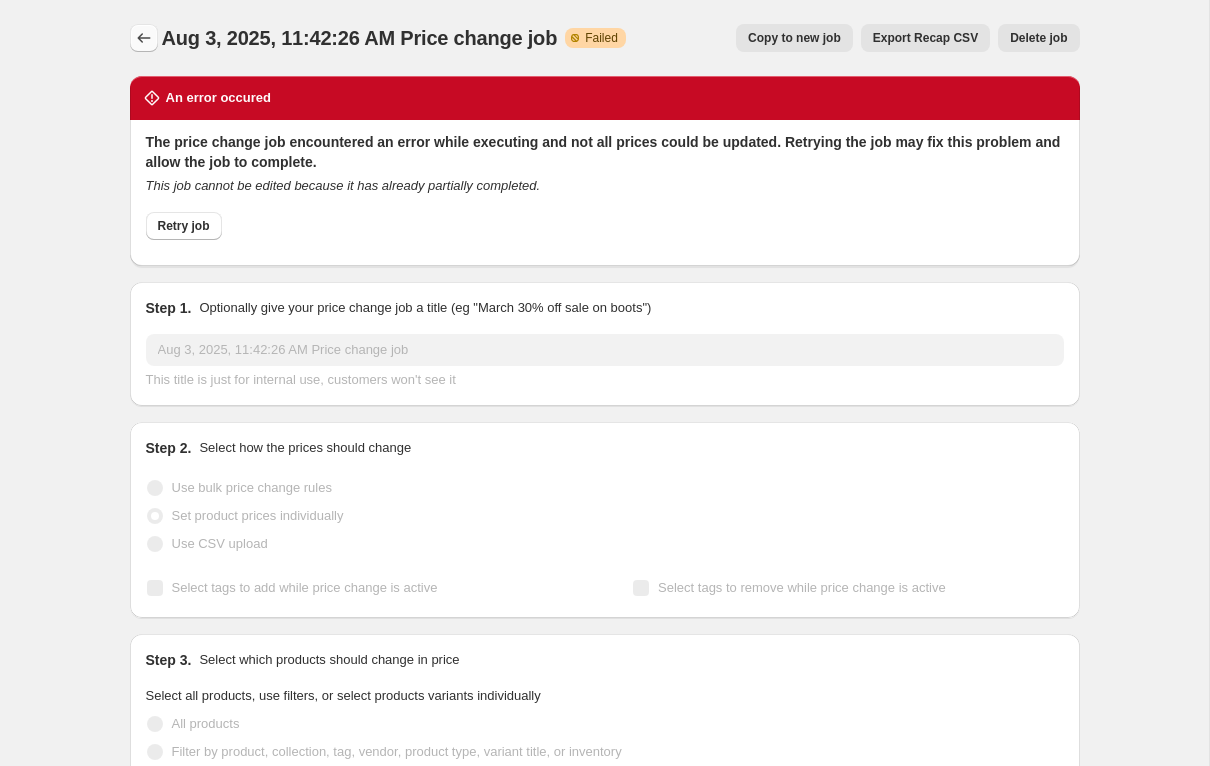 click 